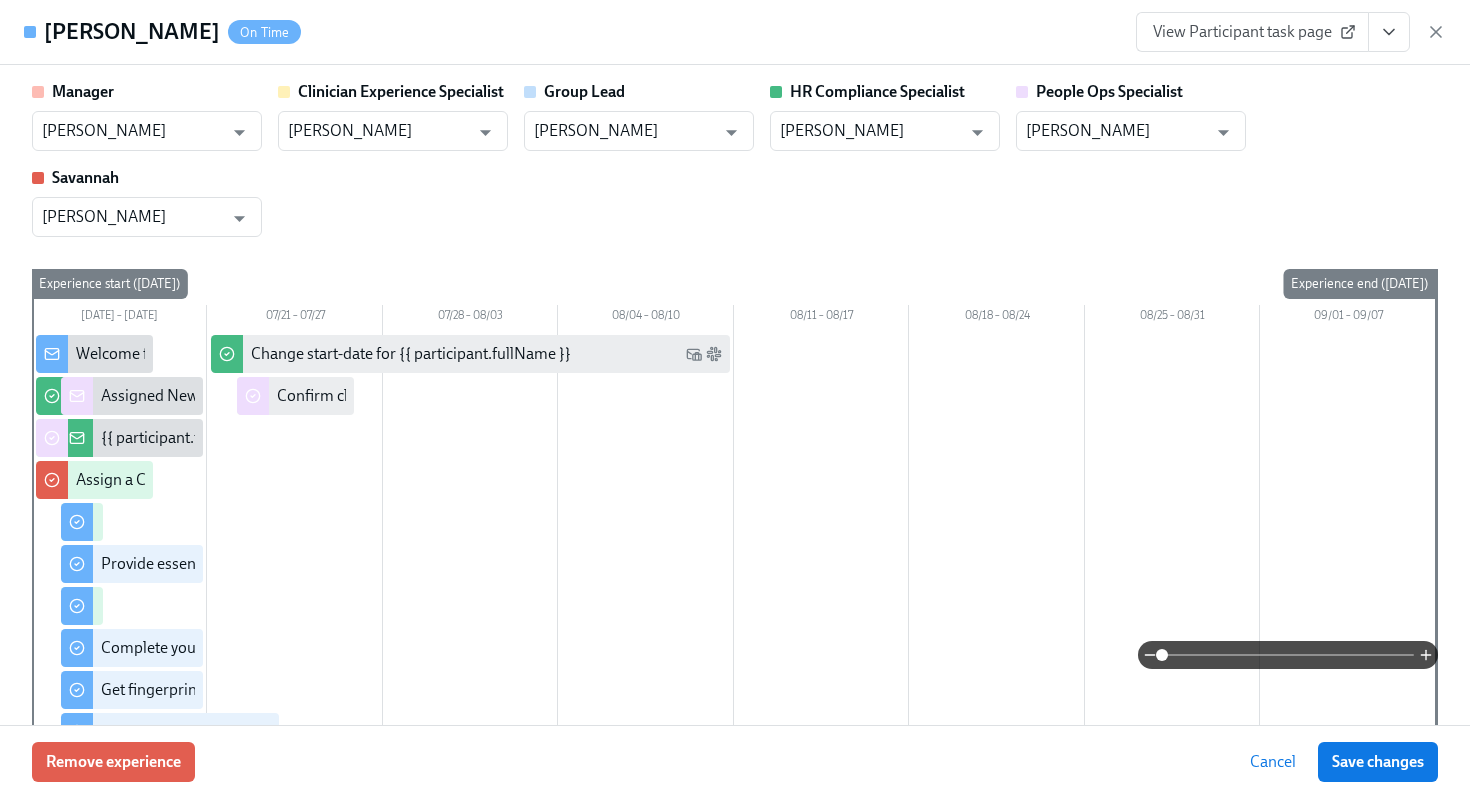 scroll, scrollTop: 440, scrollLeft: 0, axis: vertical 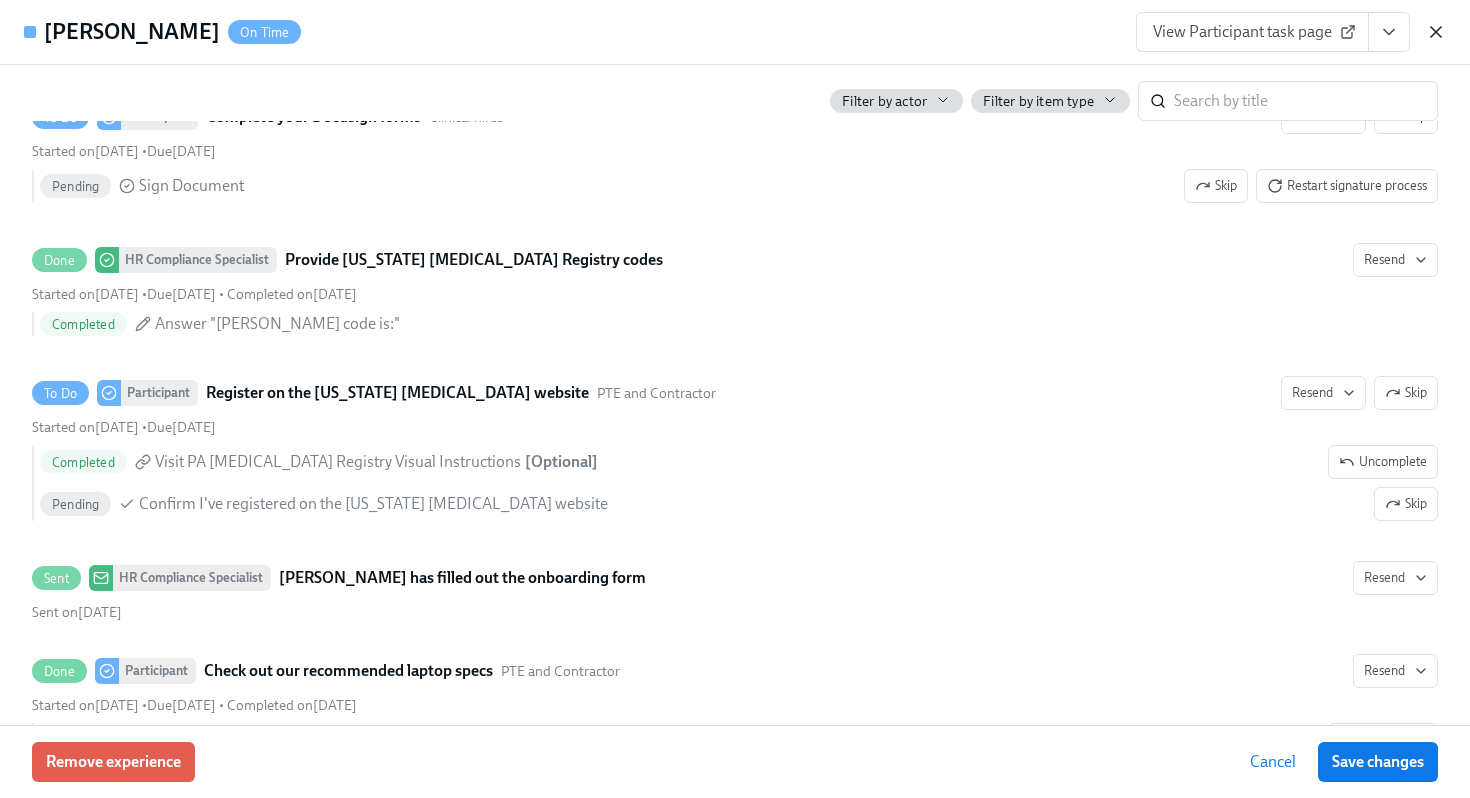 click 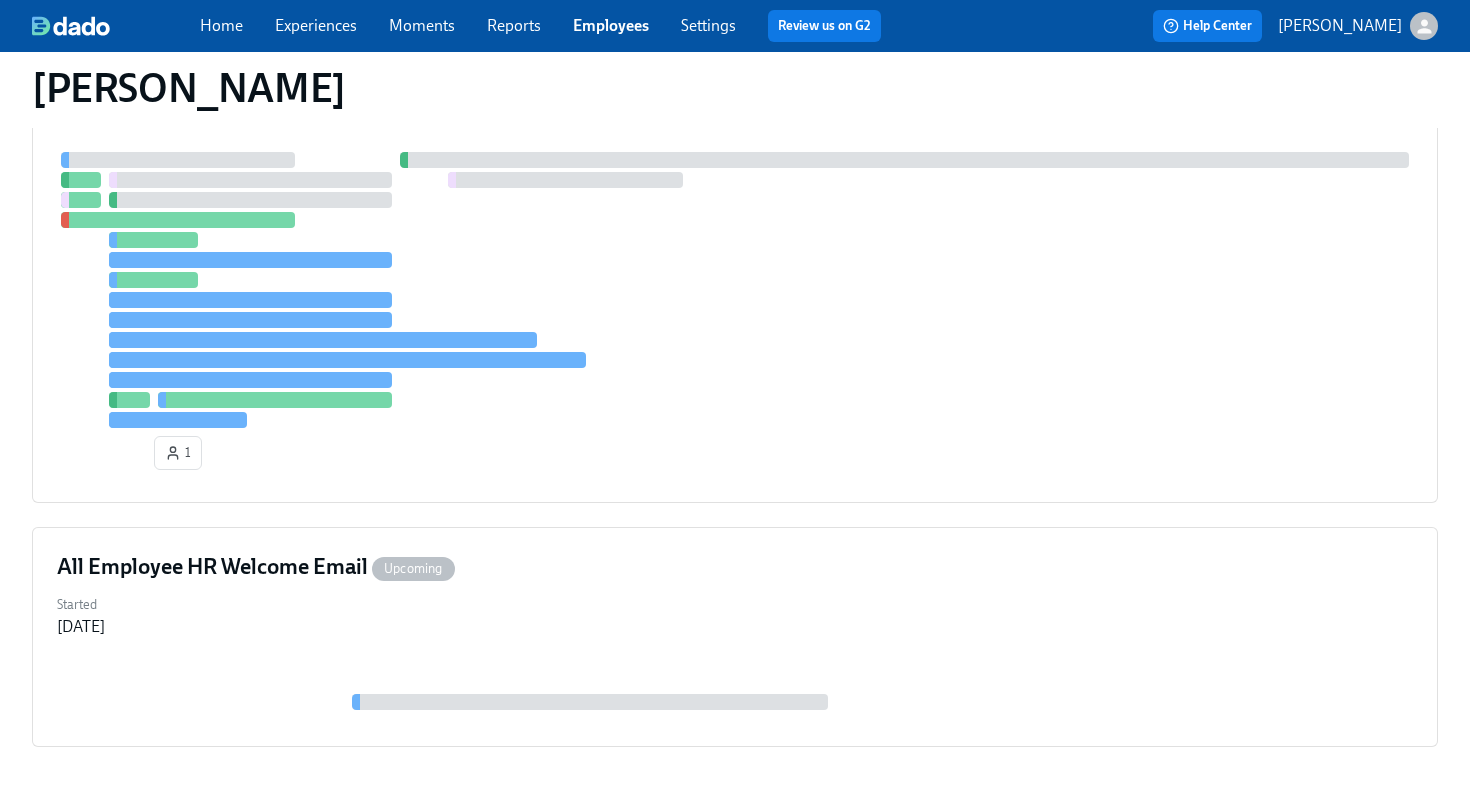click on "Home Experiences Moments Reports Employees Settings Review us on G2" at bounding box center (548, 26) 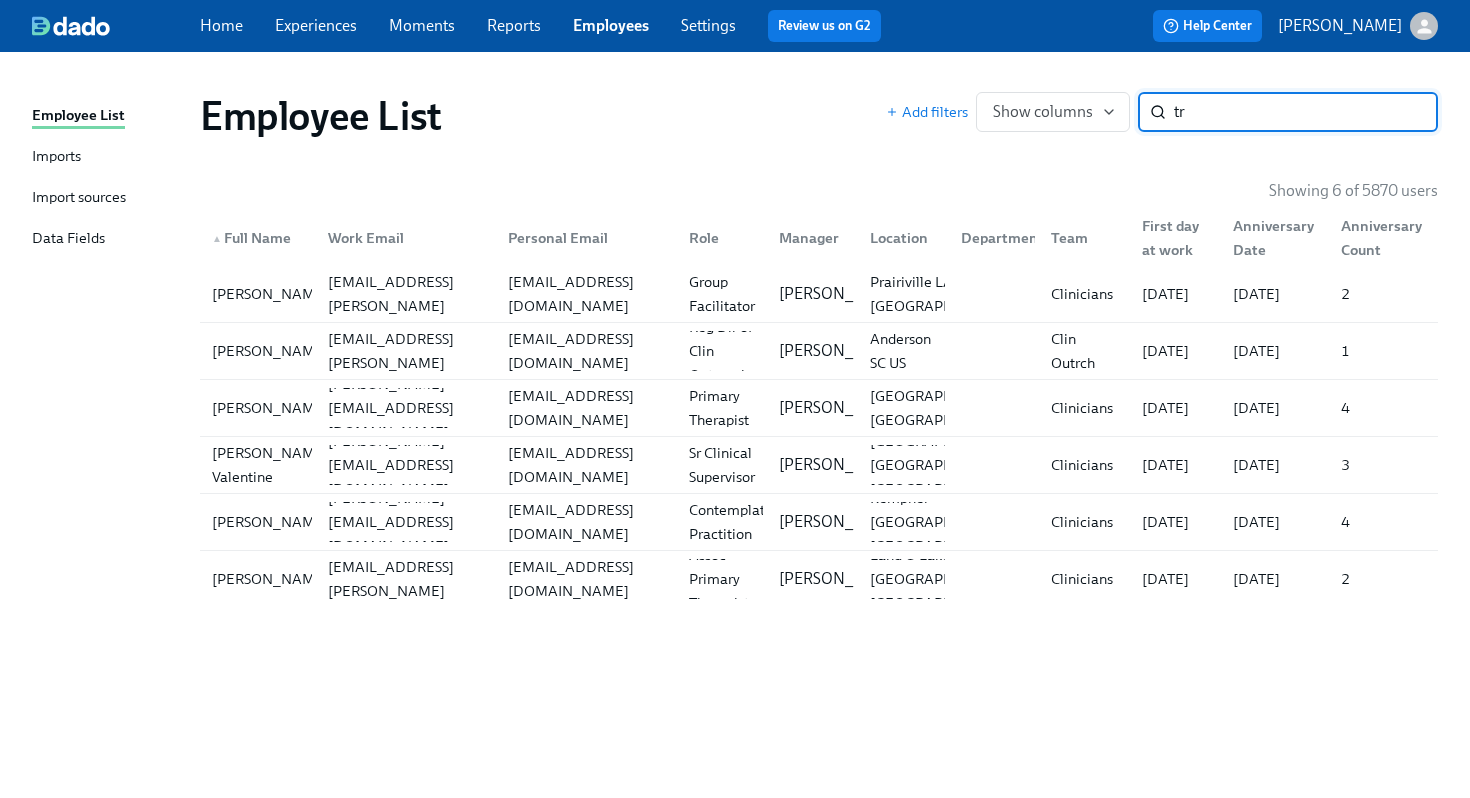 type on "t" 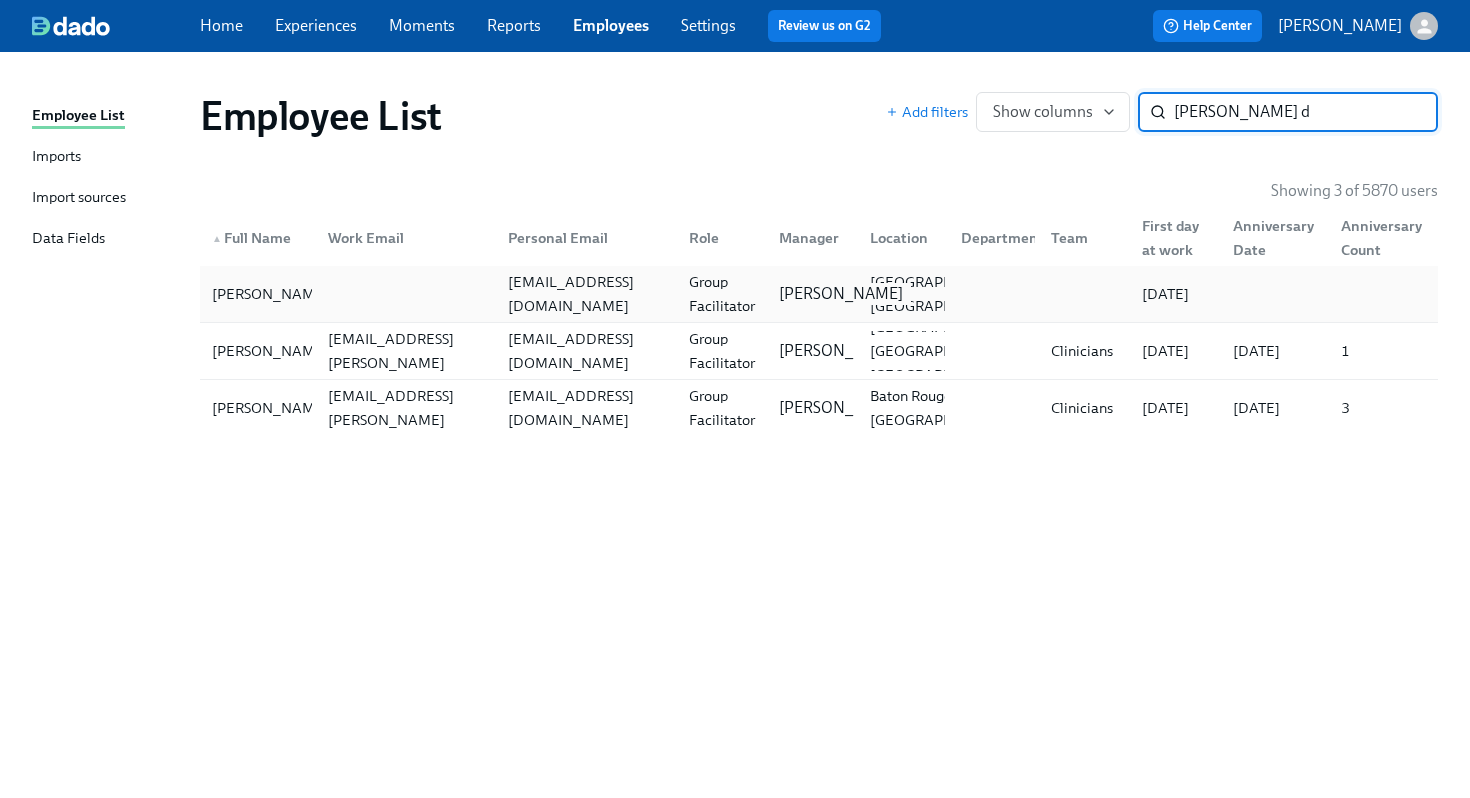 type on "kelly d" 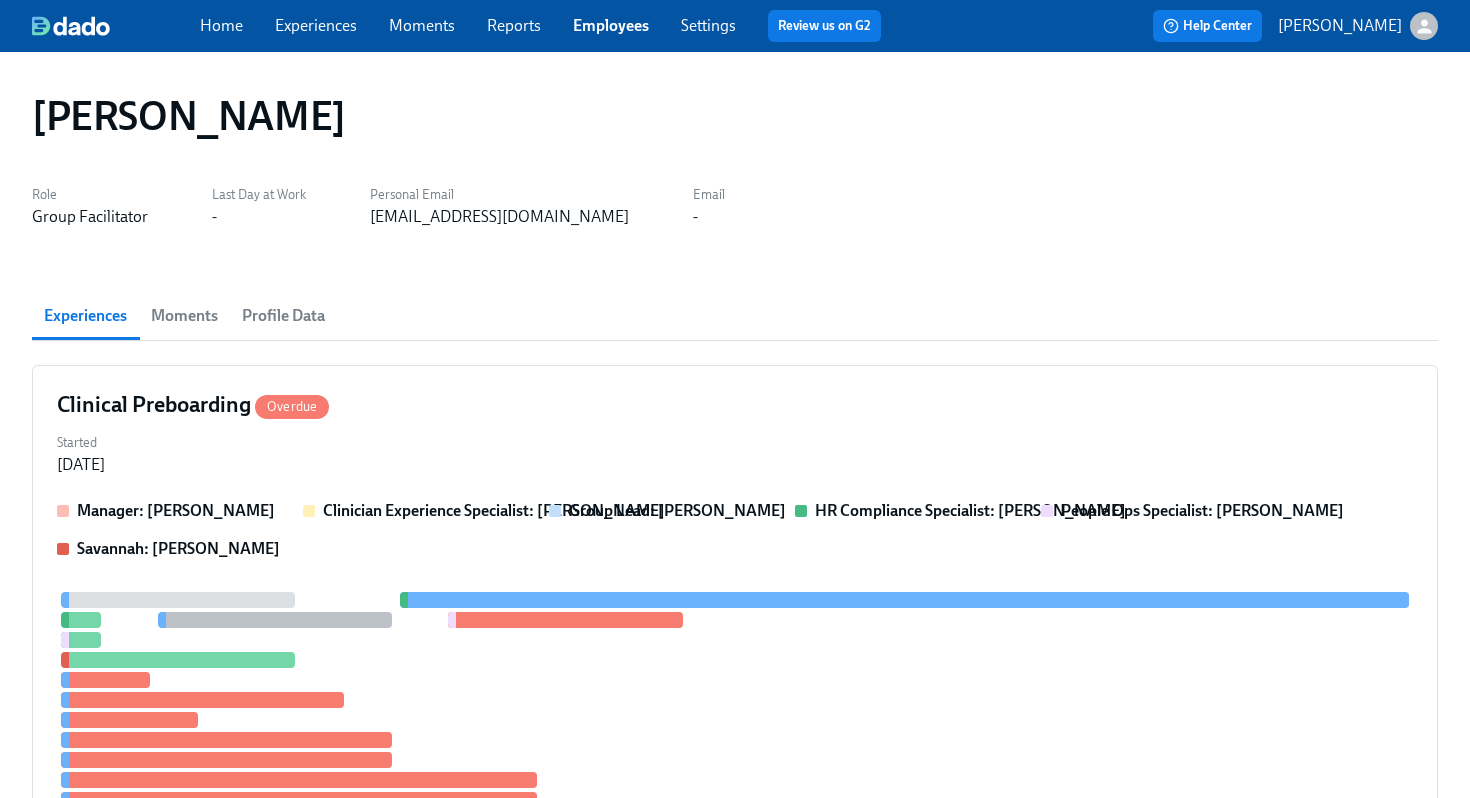 click on "Kelly Davis" at bounding box center [735, 116] 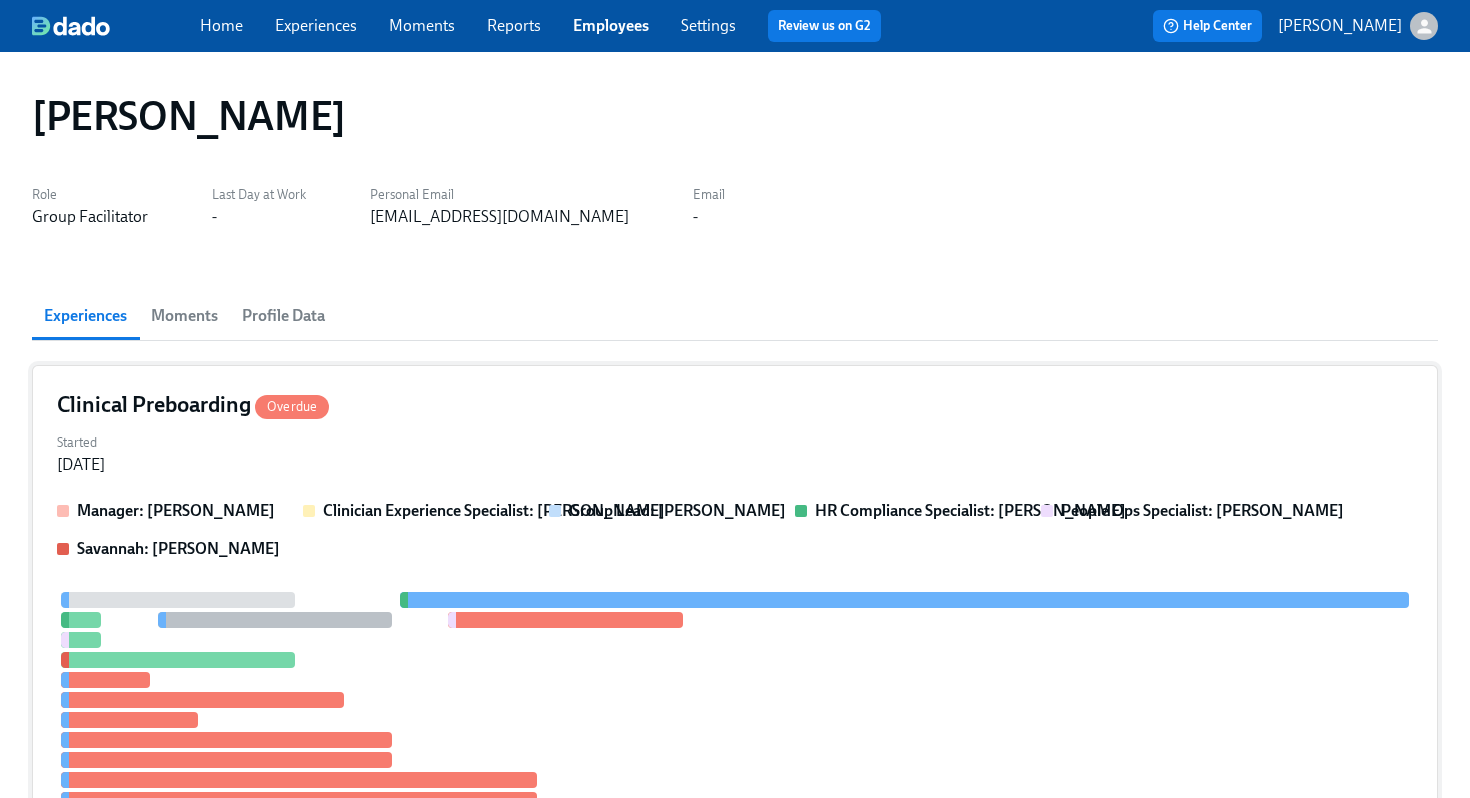 click on "Clinical Preboarding   Overdue" at bounding box center (735, 405) 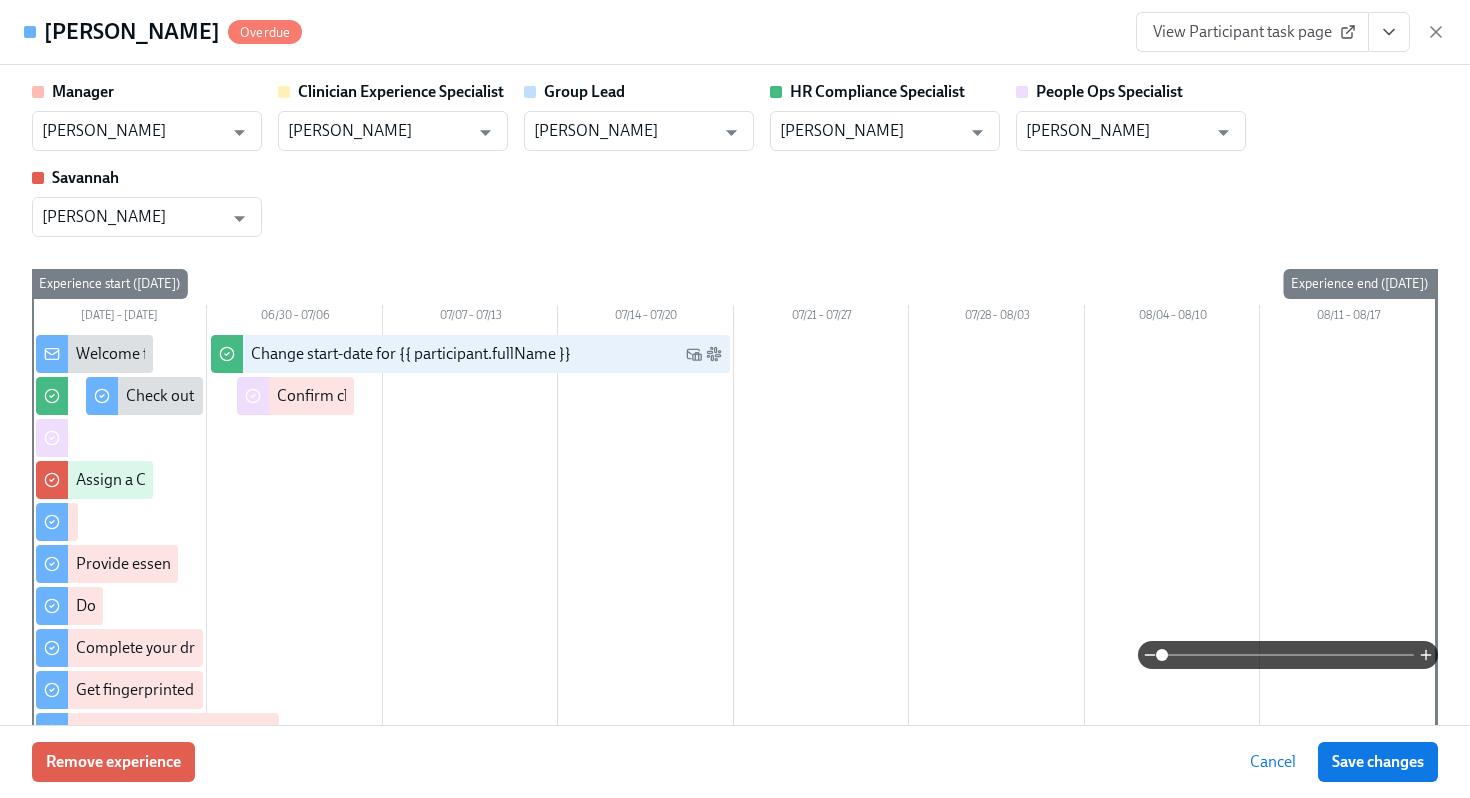 click on "Manager Don Hopkins ​ Clinician Experience Specialist Lara Babalola ​ Group Lead Don Hopkins ​ HR Compliance Specialist Michelle Winograd ​ People Ops Specialist Caitlin Fain ​ Savannah Savannah Doherty ​ Monday  06/23 – 06/29 06/30 – 07/06 07/07 – 07/13 07/14 – 07/20 07/21 – 07/27 07/28 – 08/03 08/04 – 08/10 08/11 – 08/17 1 Experience start (Mon, 06/23/2025) Experience end (Mon, 08/18/2025) Welcome from the Charlie Health Compliance Team 👋 Fill out the onboarding form Provide essential professional documentation Do your background check in Checkr Complete your drug screening Get fingerprinted Complete FBI Clearance Screening AFTER Fingerprinting  Review and sign onboarding paperwork in UKG Complete your Docusign forms Register on the Pennsylvania Child Abuse website Check out our recommended laptop specs Assign a Compliance Specialist for new hire Provide Pennsylvania Child Abuse Registry codes Change start-date for {{ participant.fullName }} Assigned New Hire Experience Status" at bounding box center (735, 395) 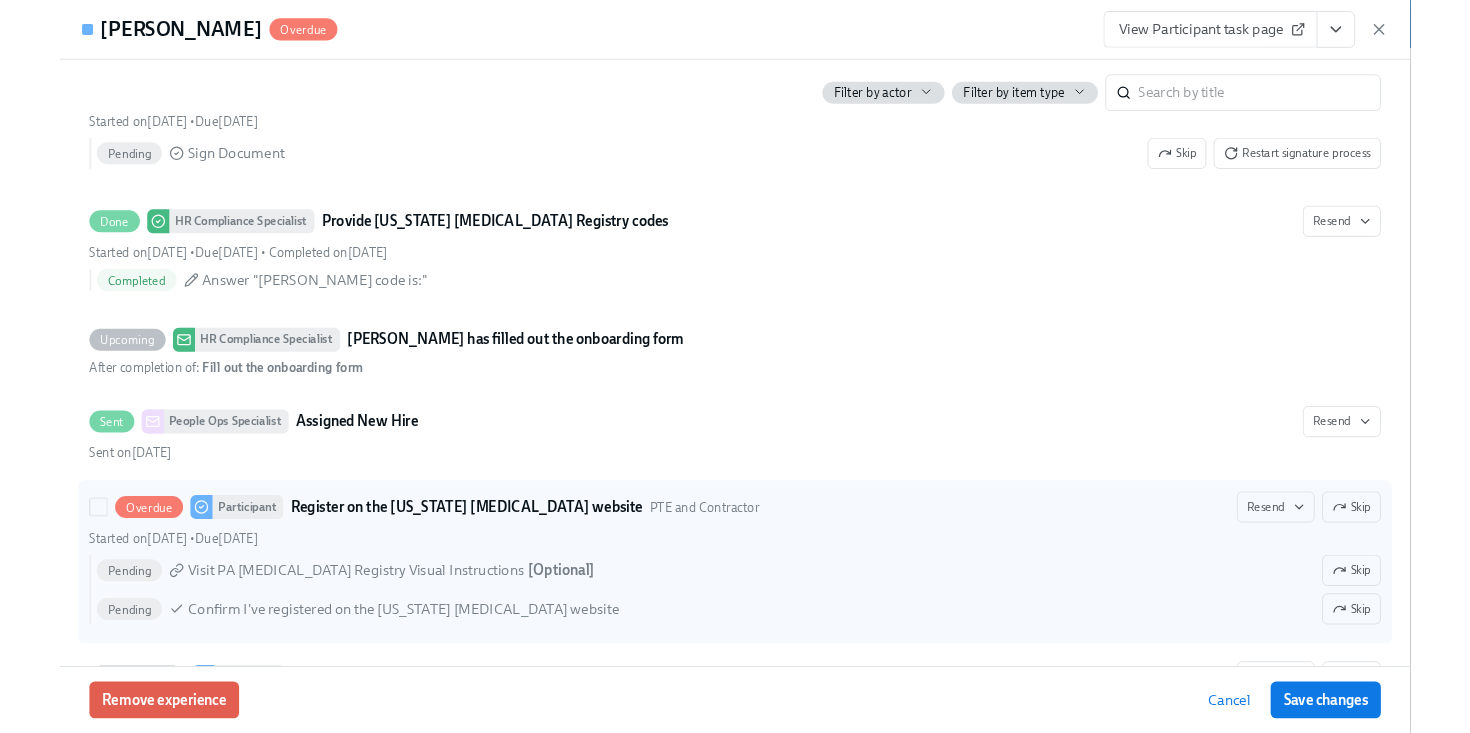 scroll, scrollTop: 3850, scrollLeft: 0, axis: vertical 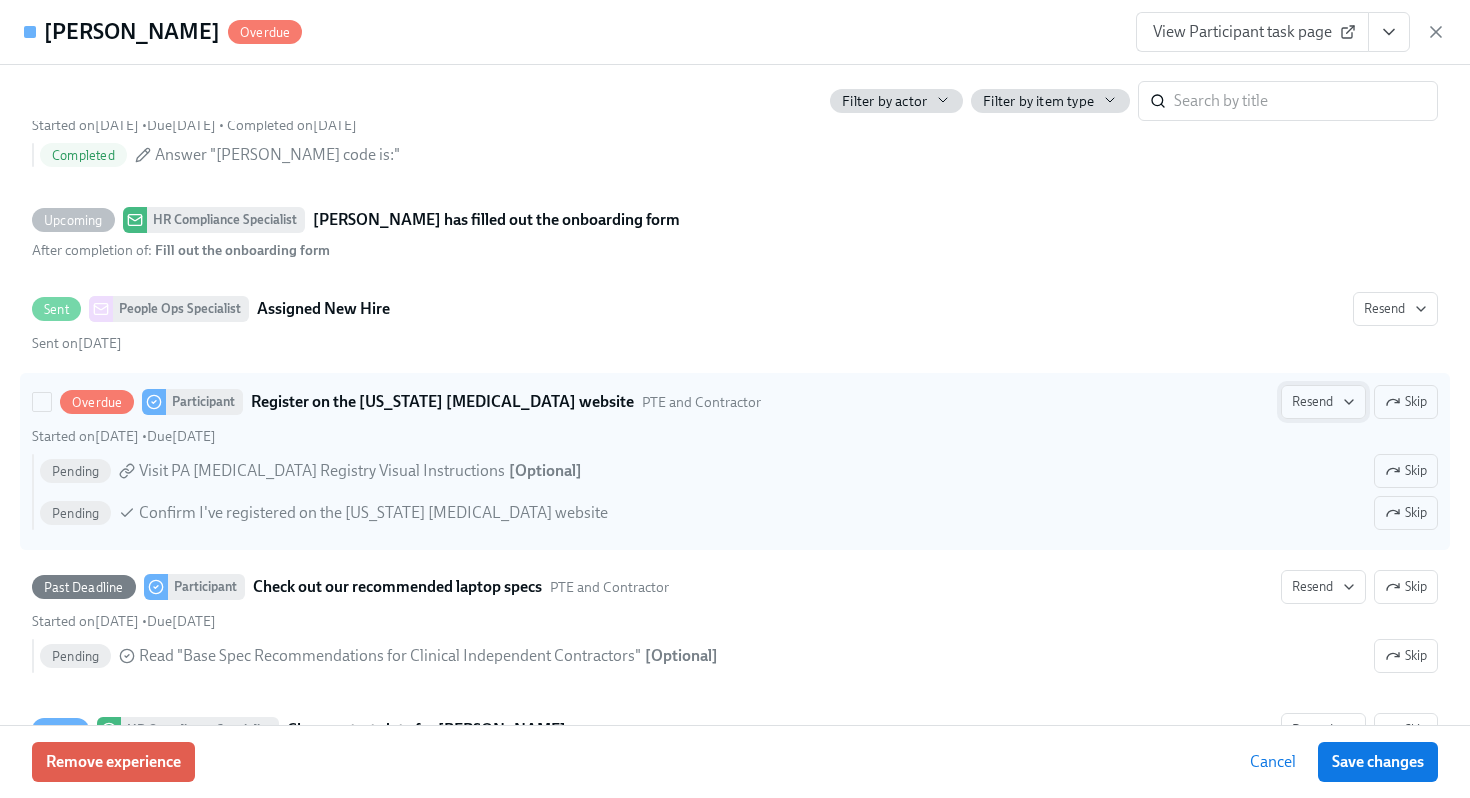 click 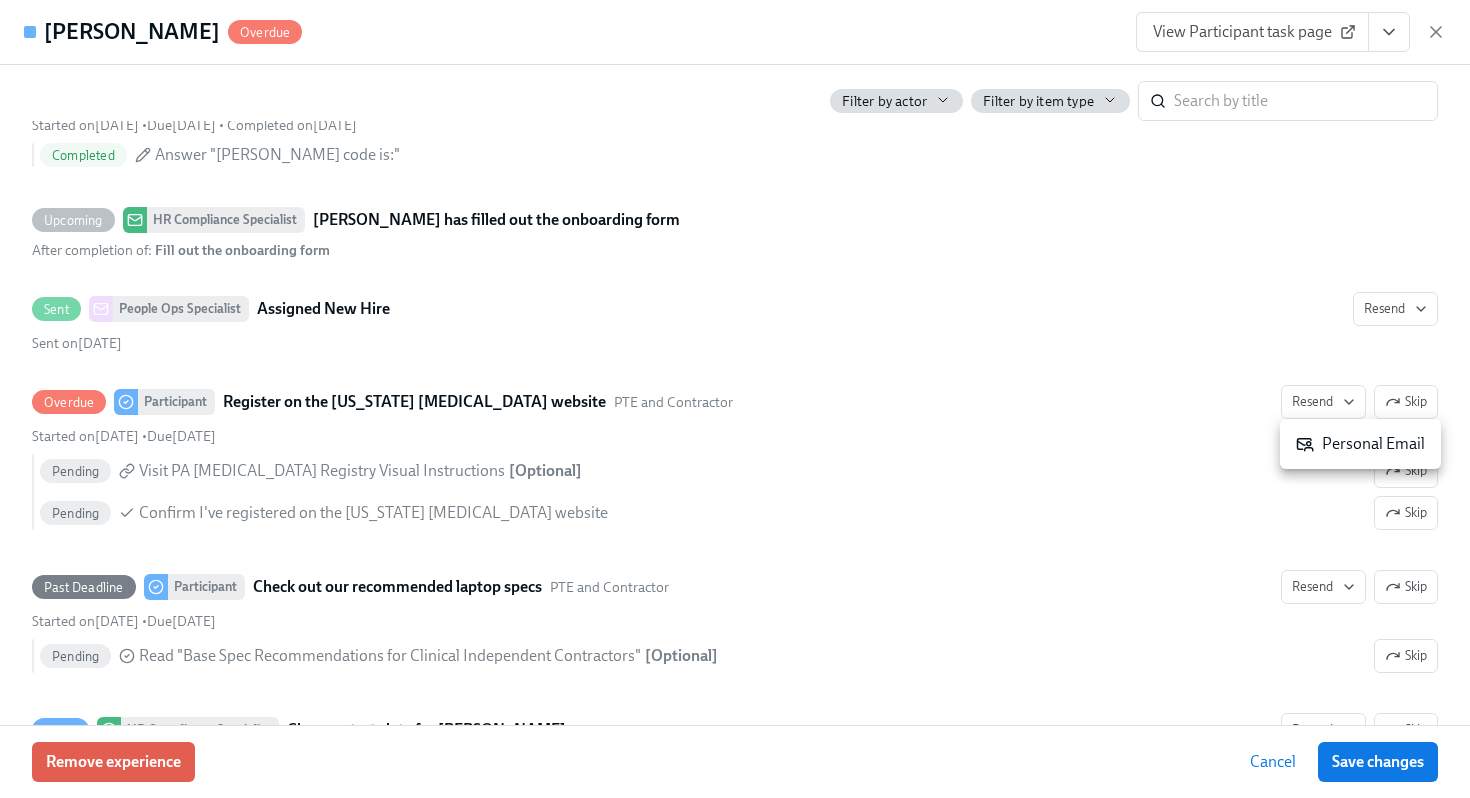 click on "Personal Email" at bounding box center [1360, 444] 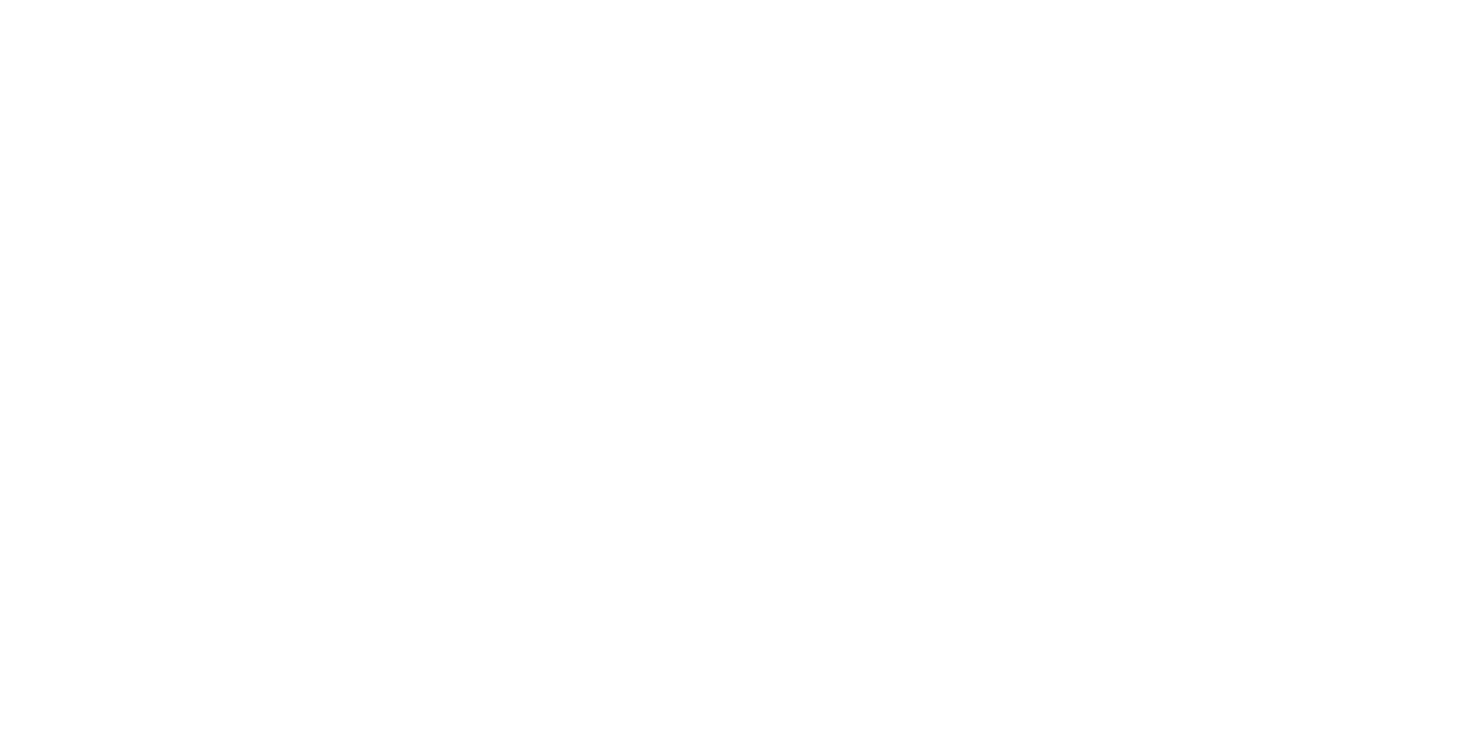 scroll, scrollTop: 0, scrollLeft: 0, axis: both 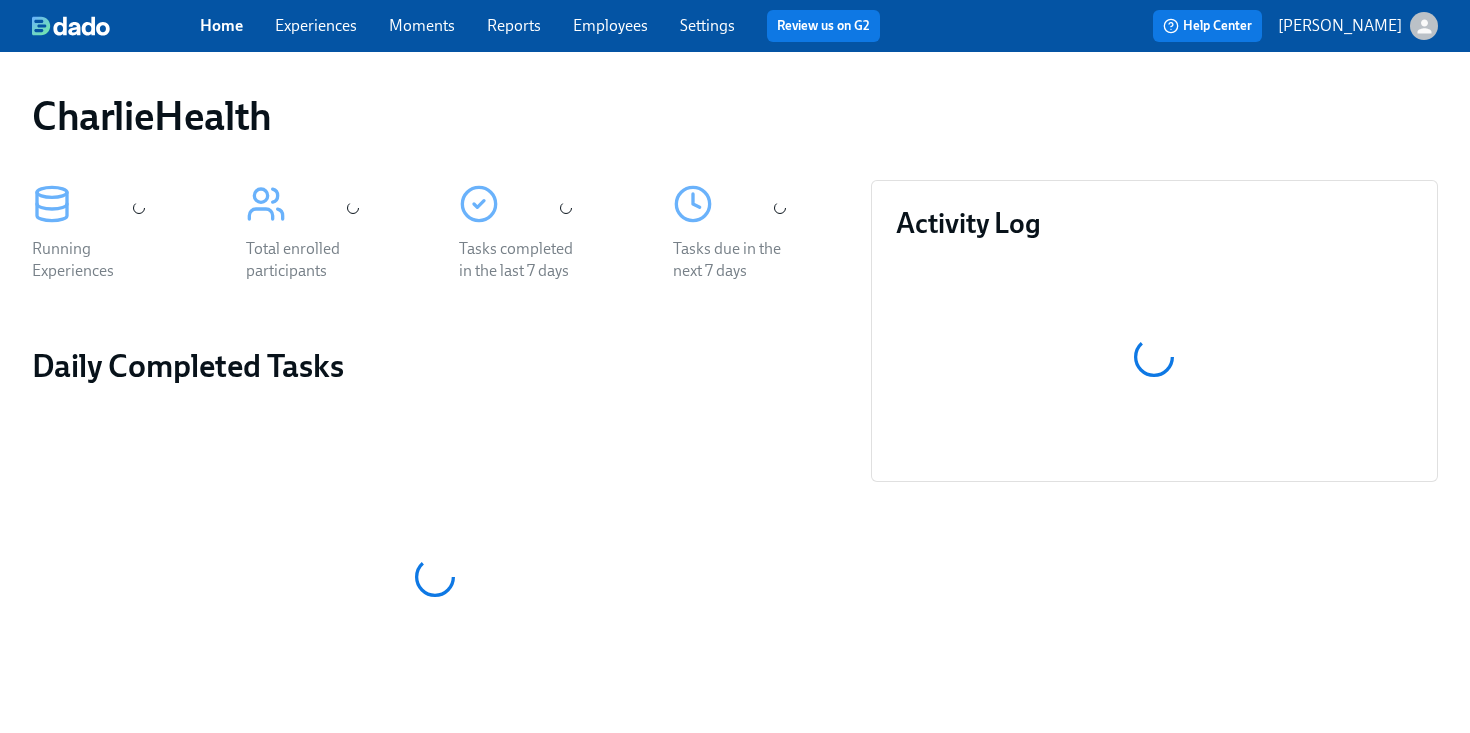 click on "Employees" at bounding box center (610, 25) 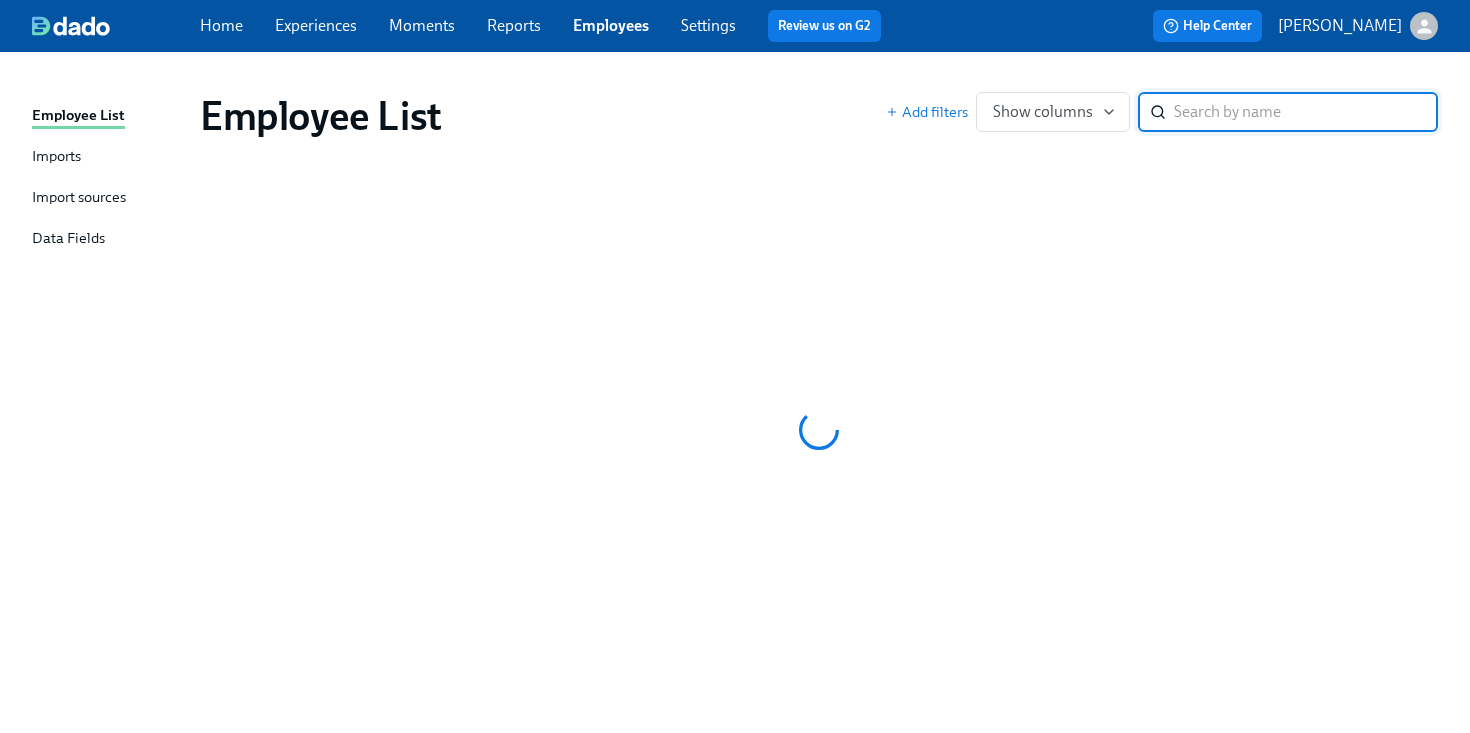 click at bounding box center [1306, 112] 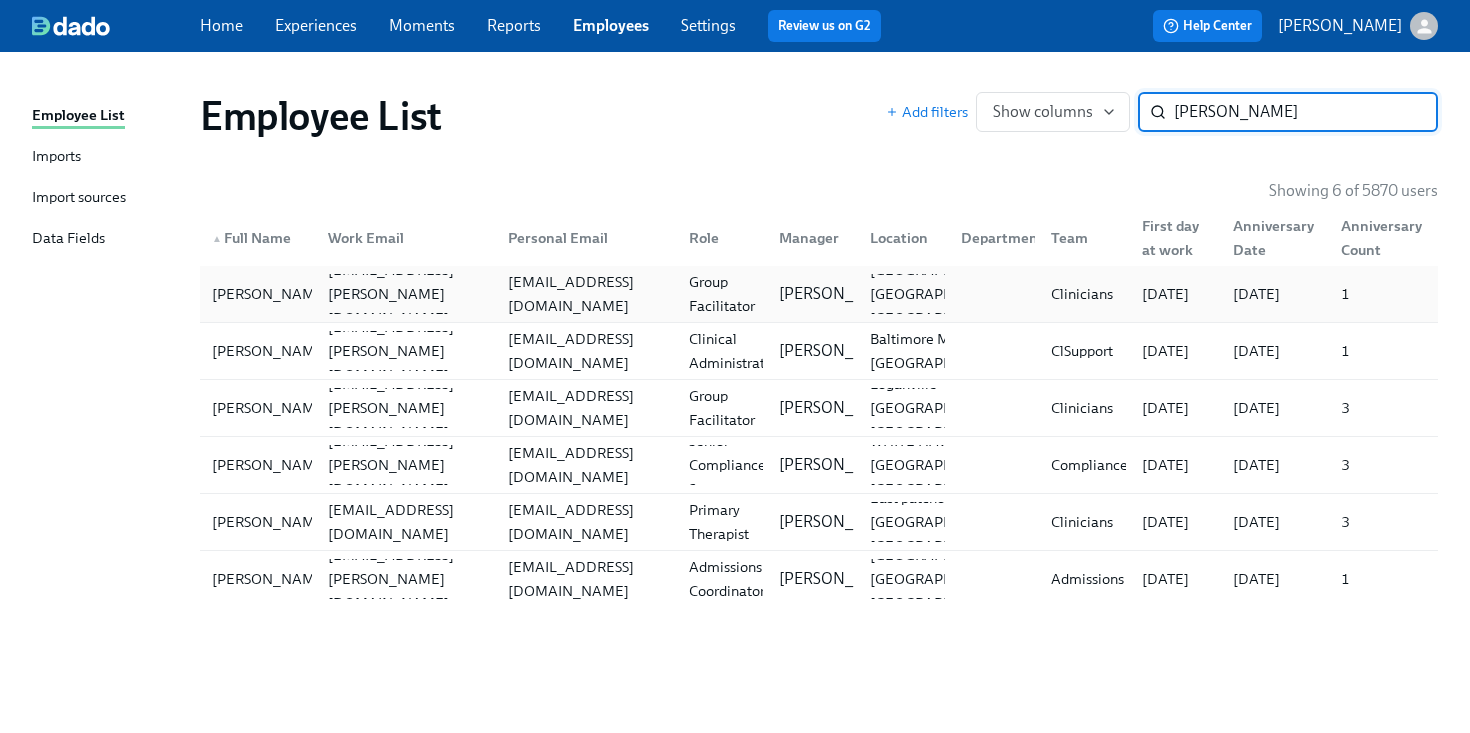 type on "lauren g" 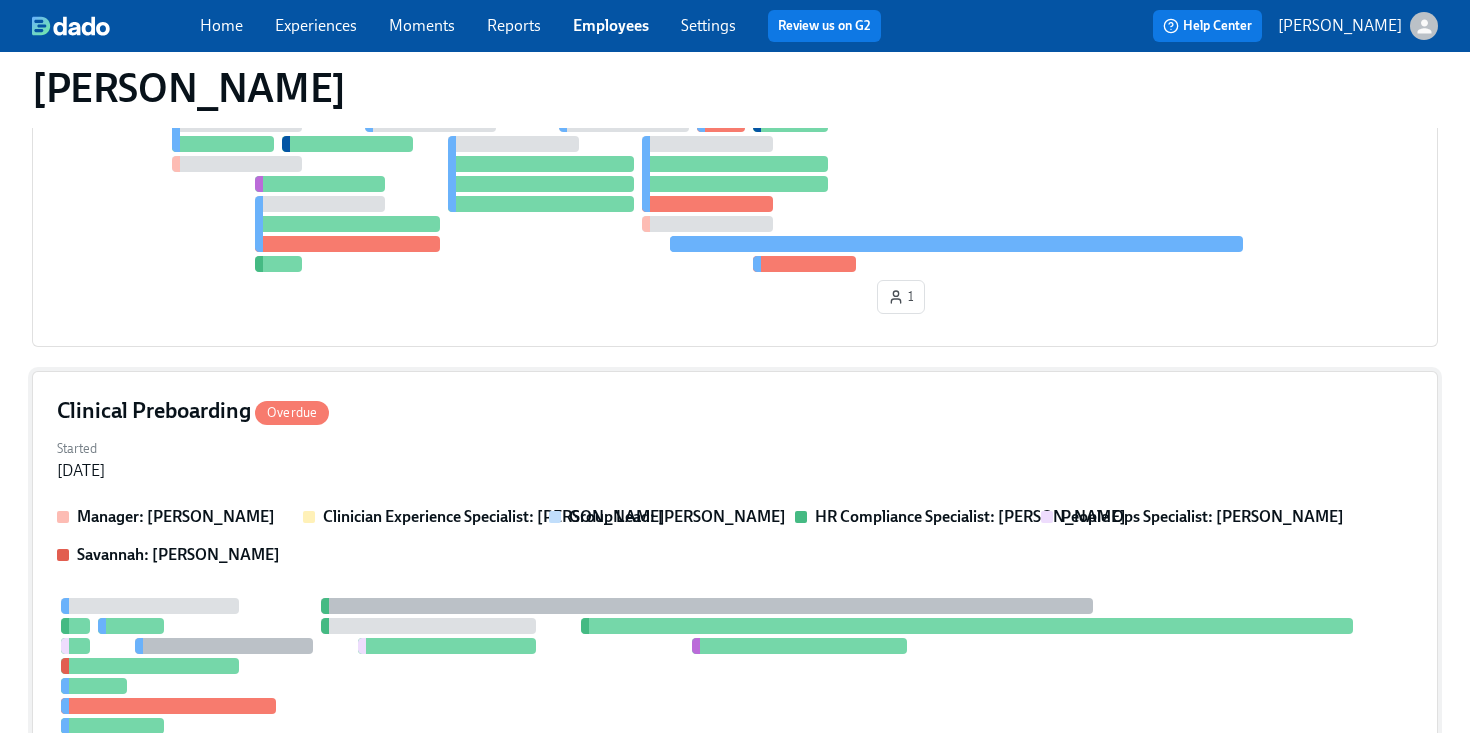 scroll, scrollTop: 428, scrollLeft: 0, axis: vertical 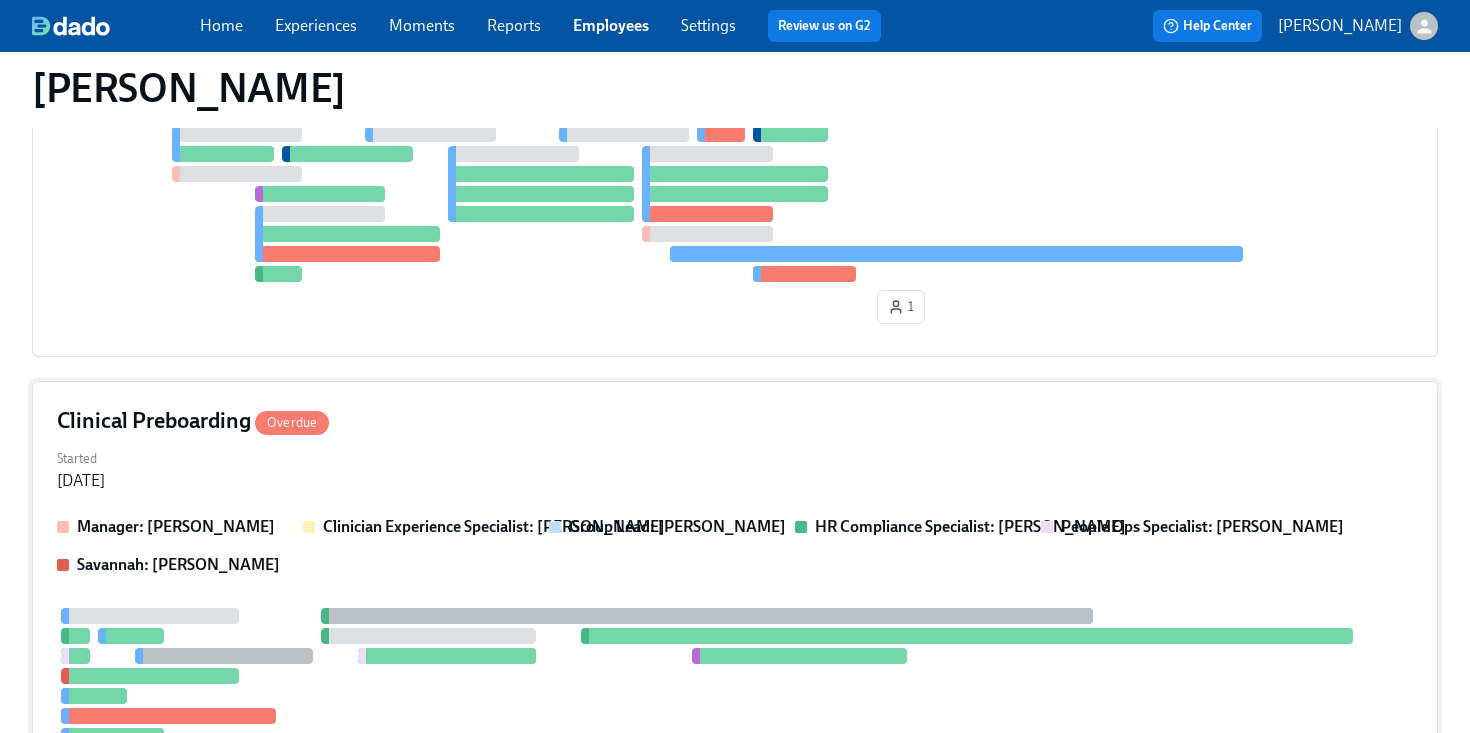click on "THE Group Facilitator Onboarding   Overdue Started Jun 20, 2025 Clinician Experience Specialist: Keenan Nessl Group Lead: Mandee McKelvey HR Compliance Specialist: Michelle Winograd Paige Eber: Paige Eber 1" at bounding box center (735, 147) 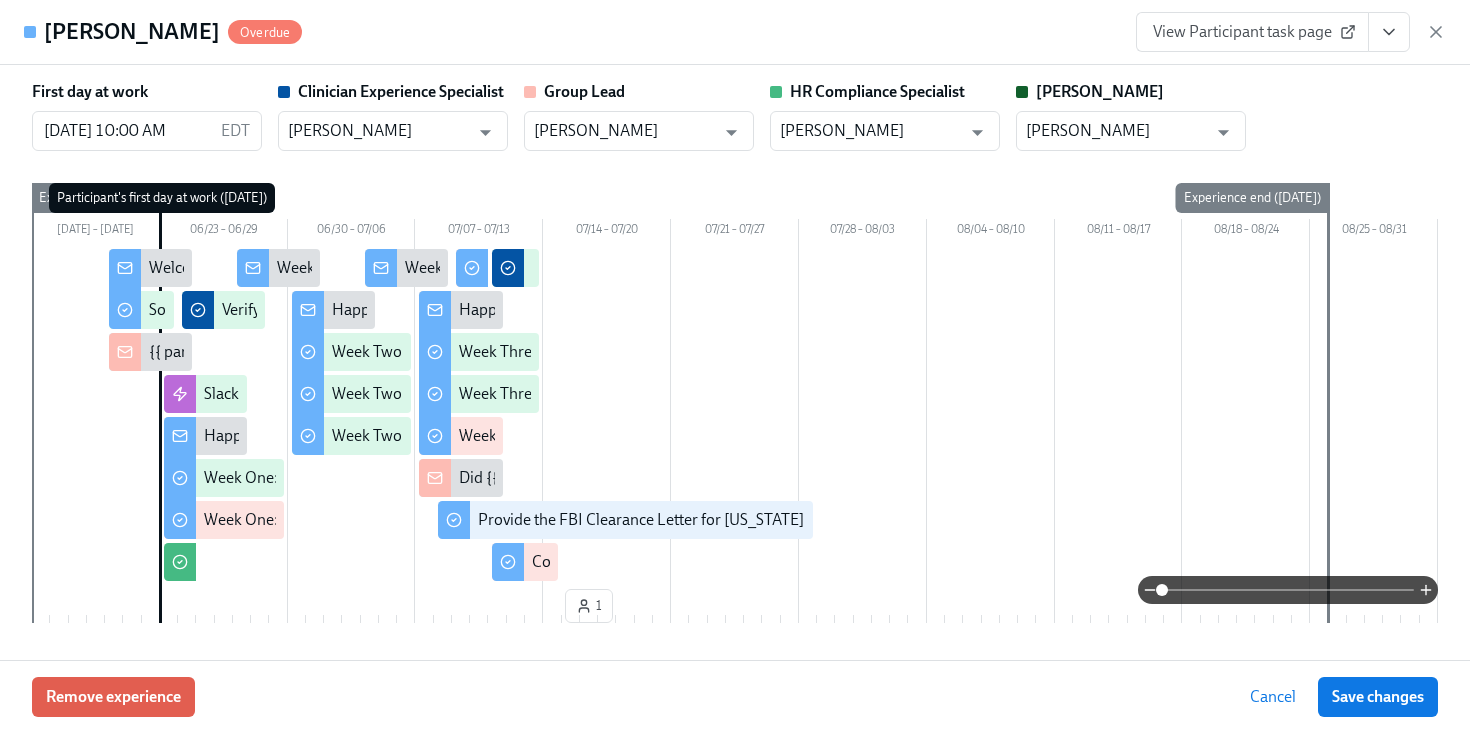 click at bounding box center (1389, 32) 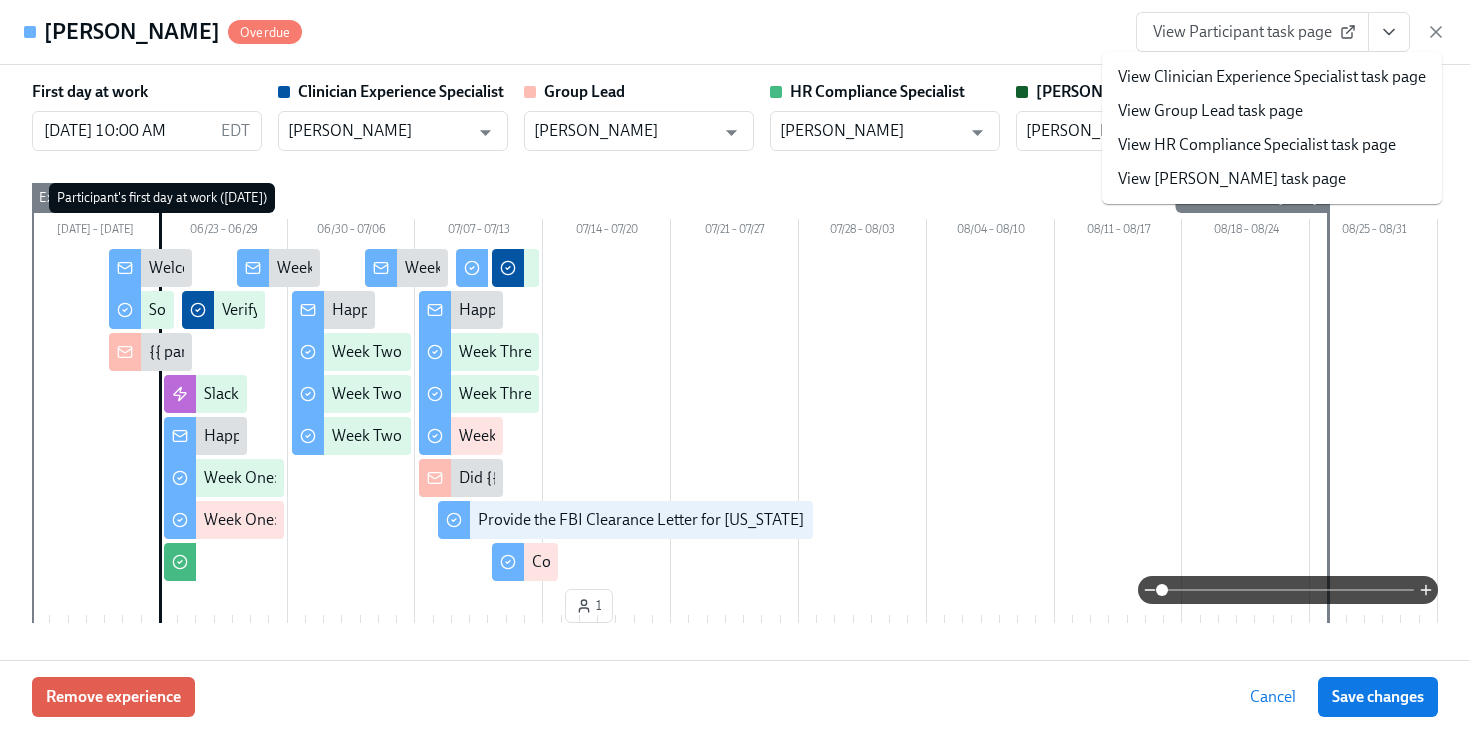 click on "View HR Compliance Specialist task page" at bounding box center (1257, 145) 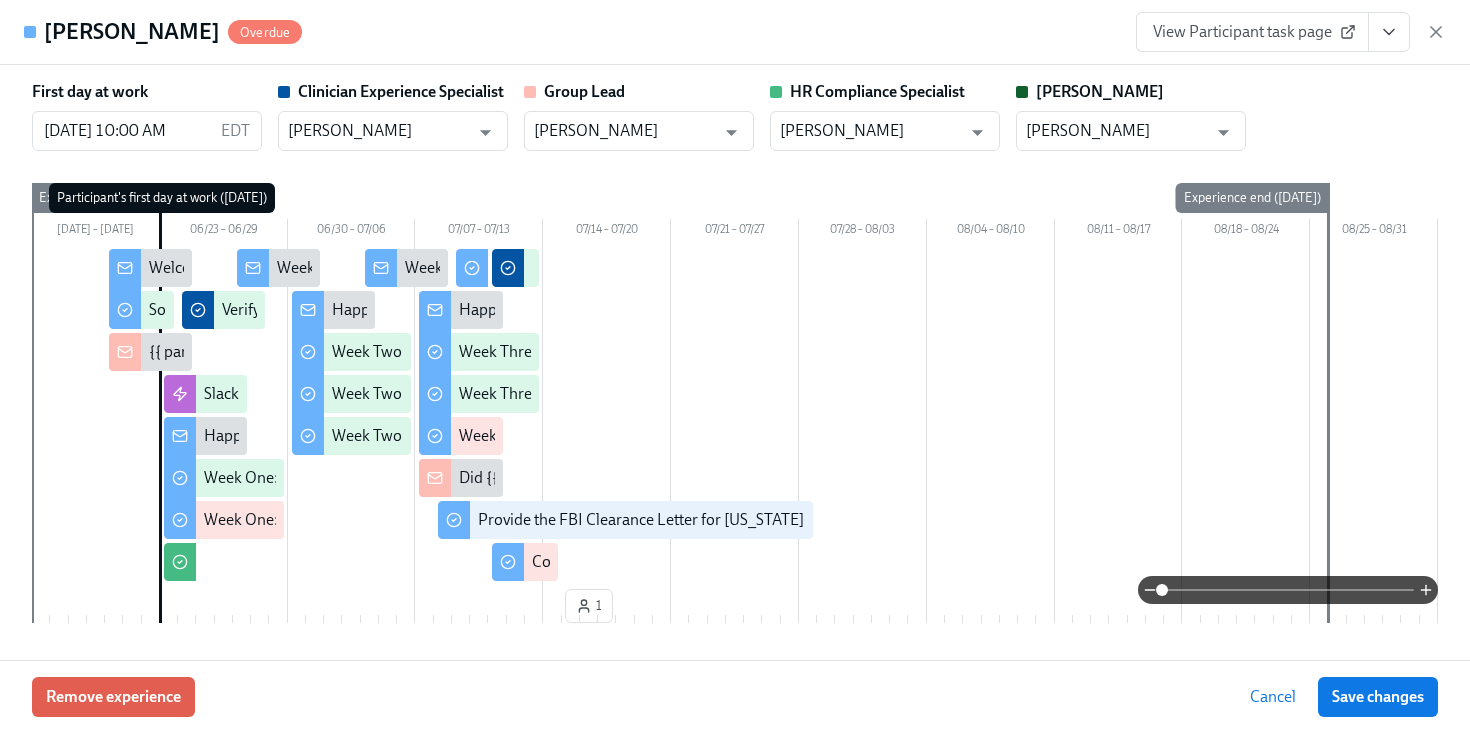 click on "View Participant task page" at bounding box center [1291, 32] 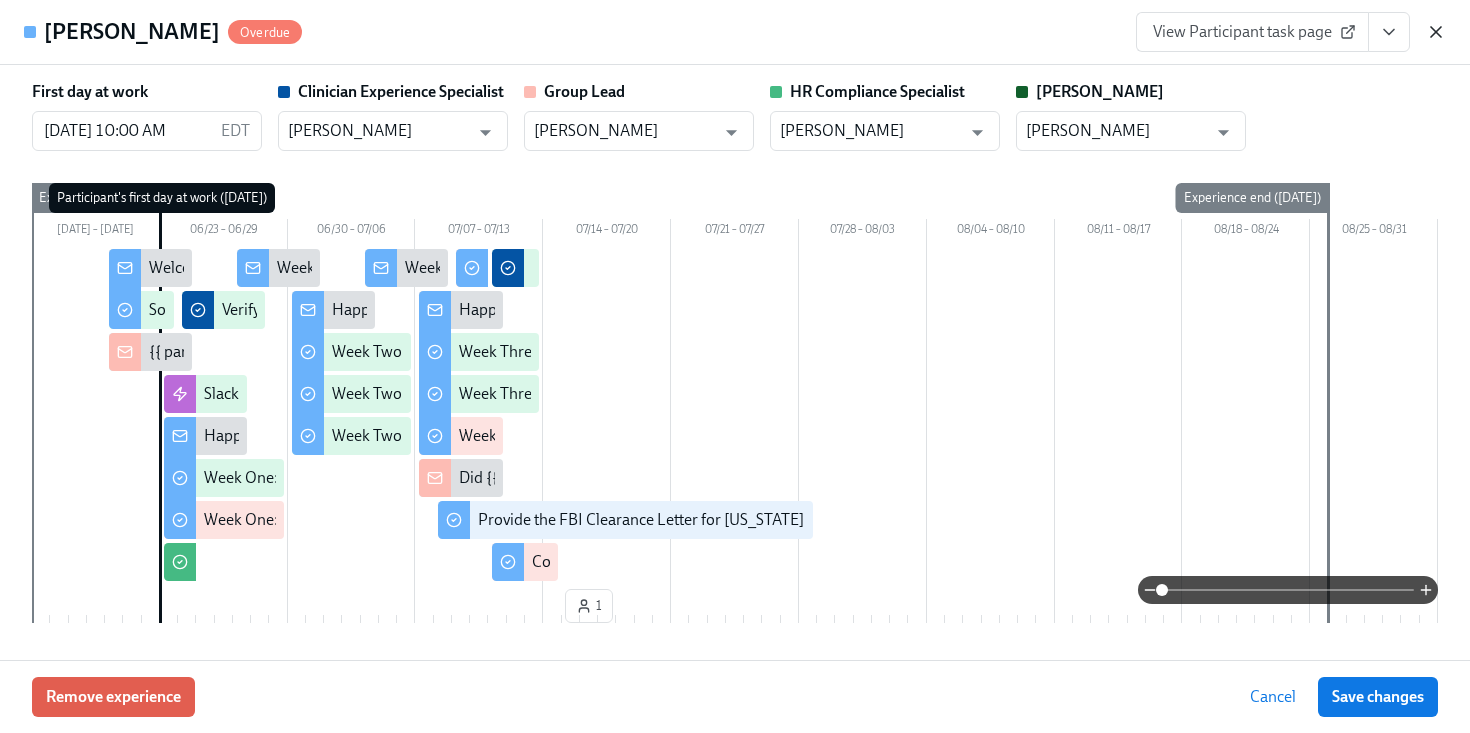 click 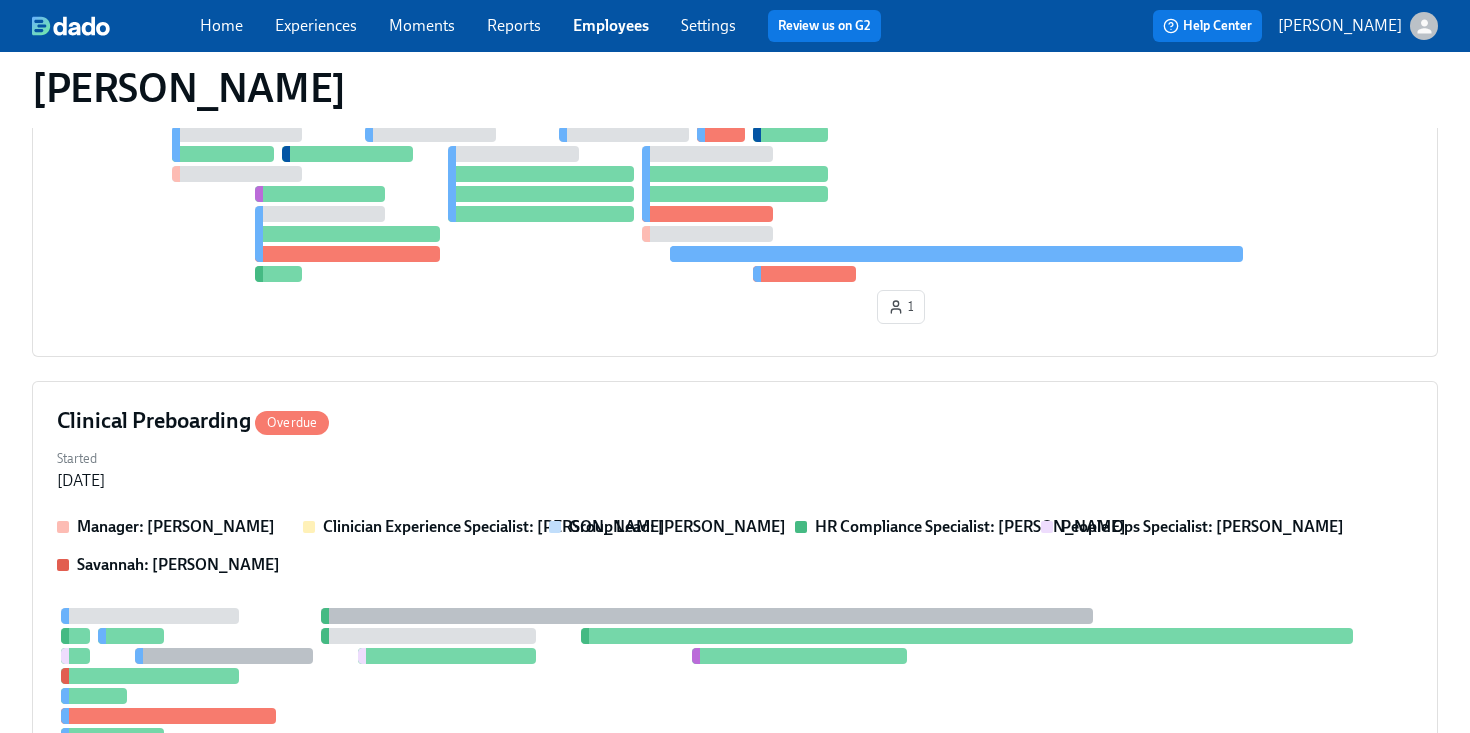 click on "Employees" at bounding box center [611, 25] 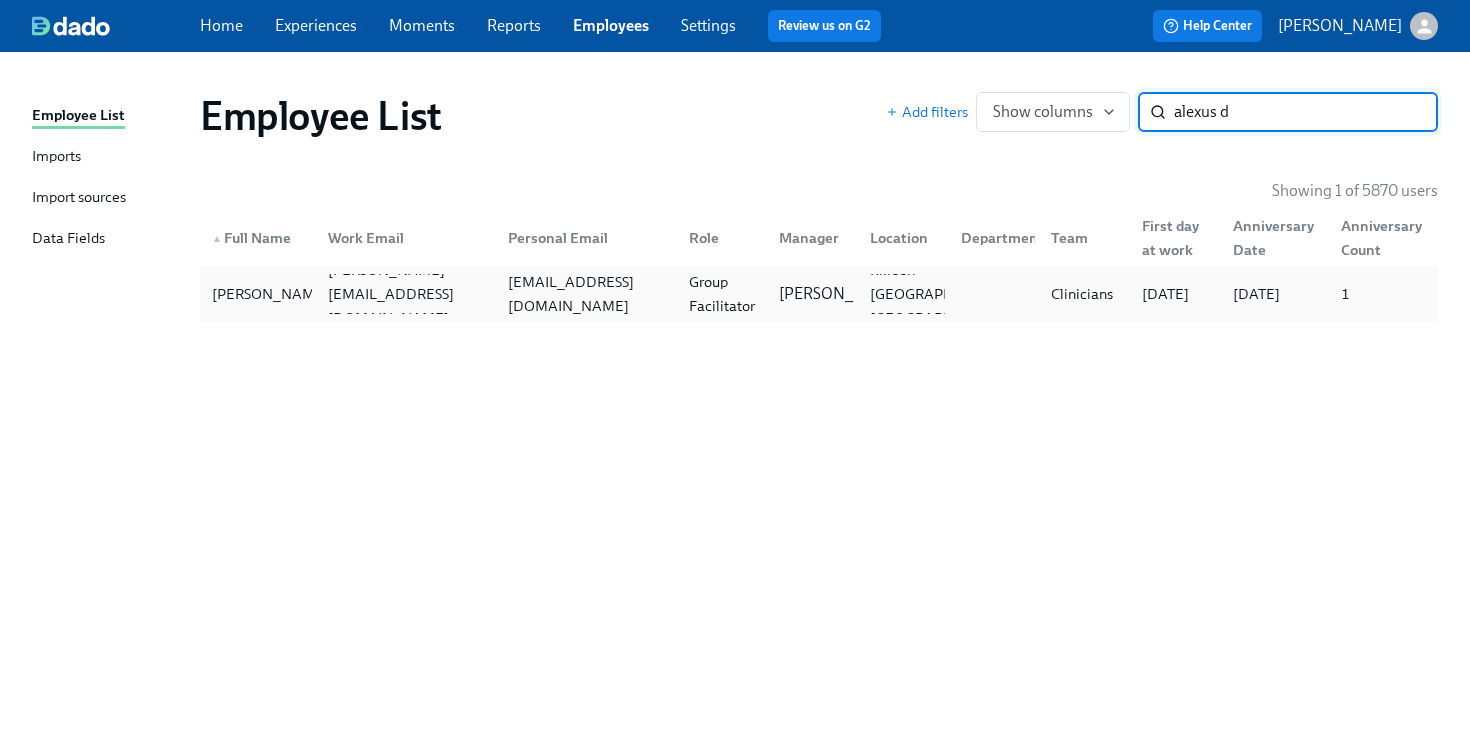 type on "alexus d" 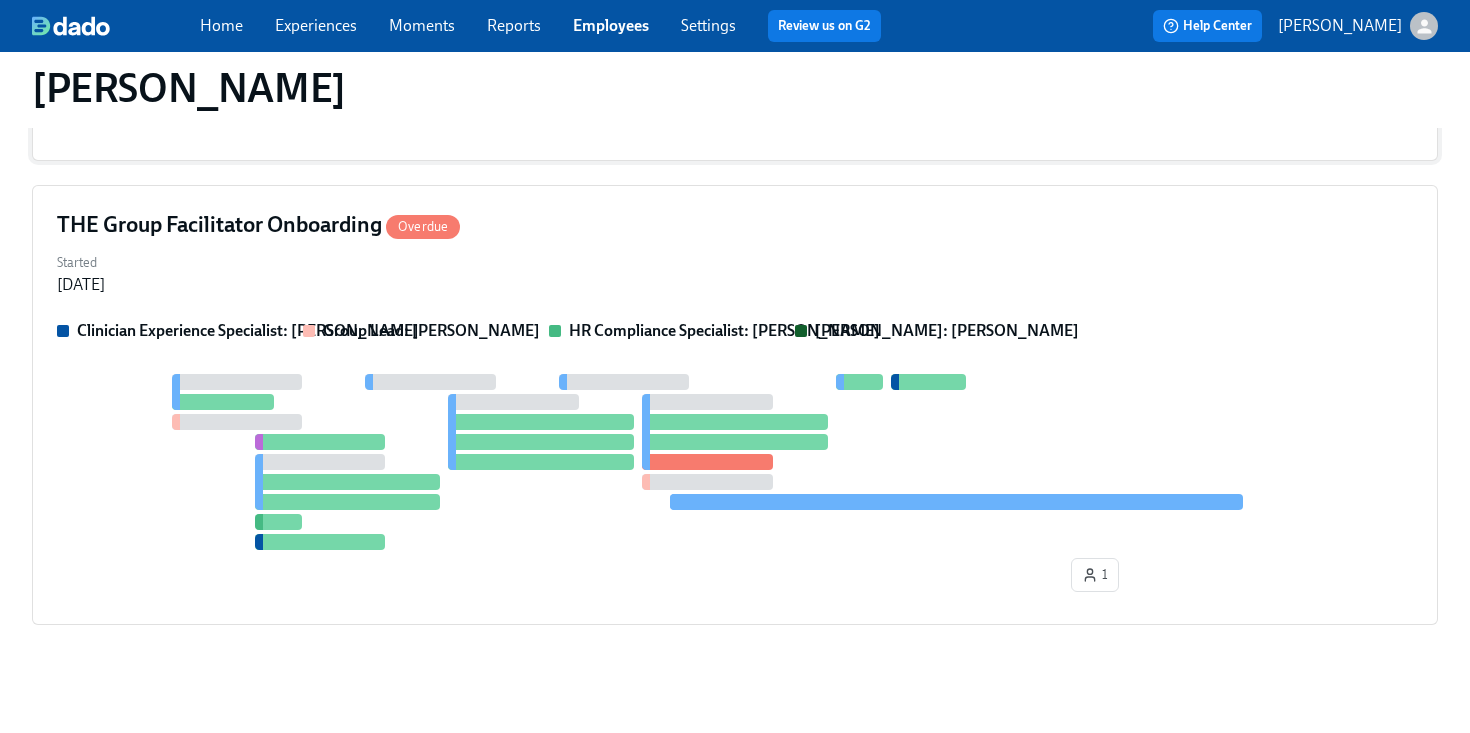 scroll, scrollTop: 790, scrollLeft: 0, axis: vertical 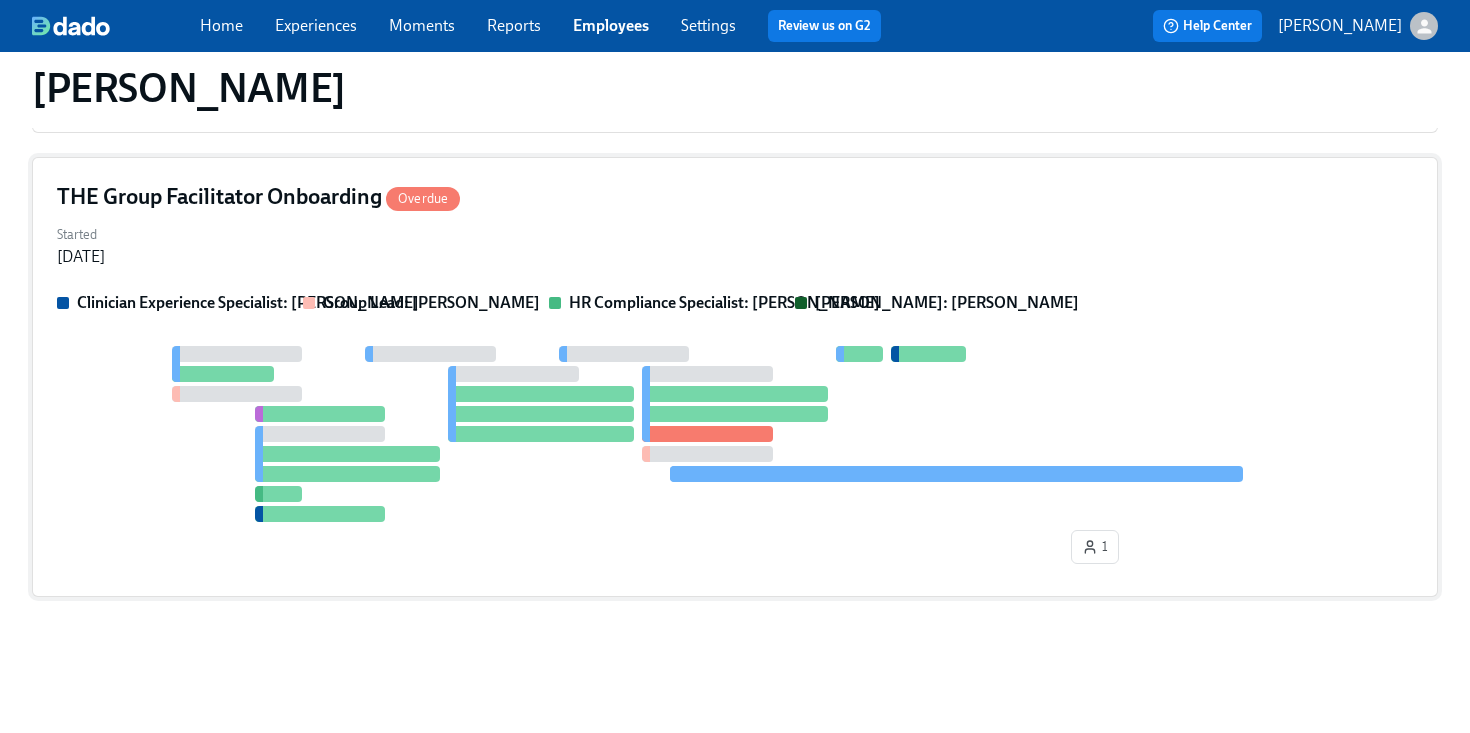 click on "Started Jun 12, 2025" at bounding box center (735, 244) 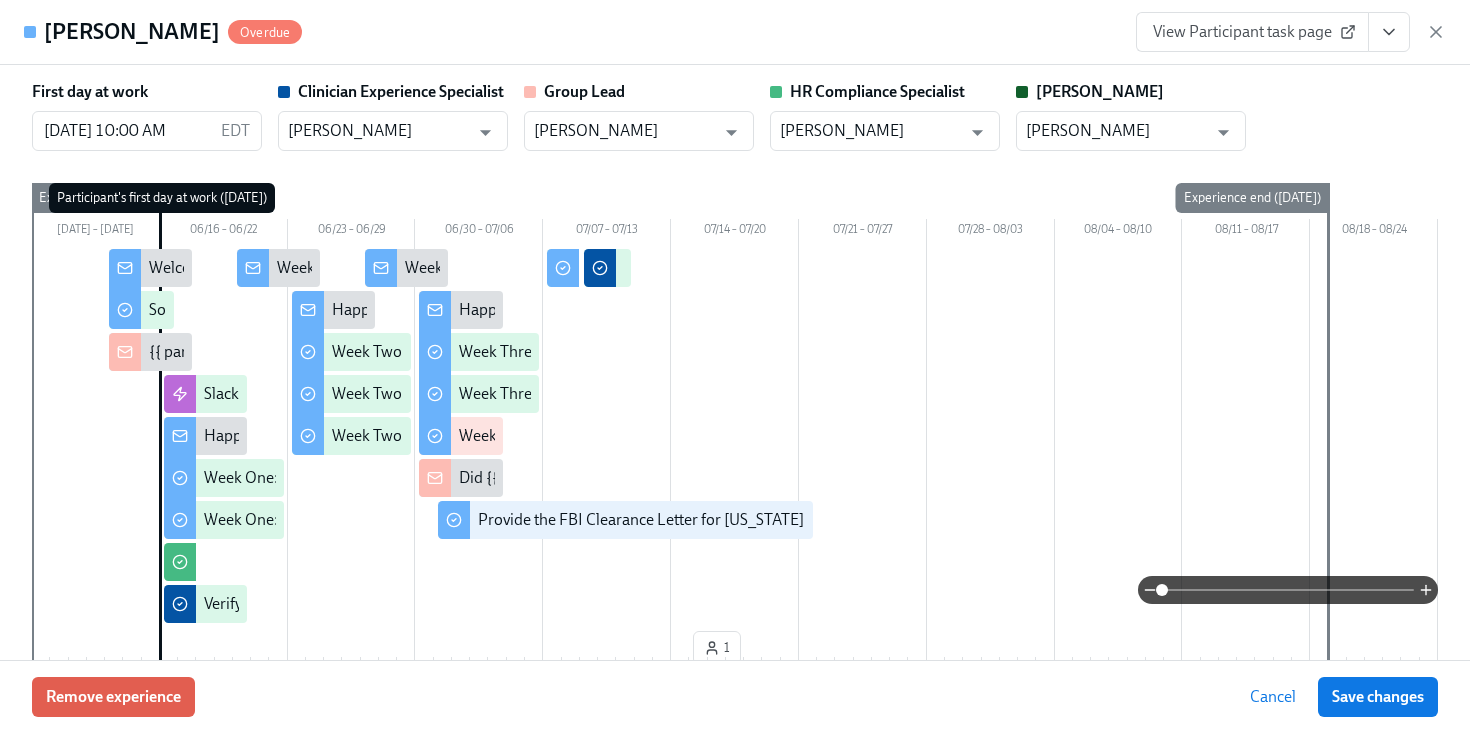 click at bounding box center [1389, 32] 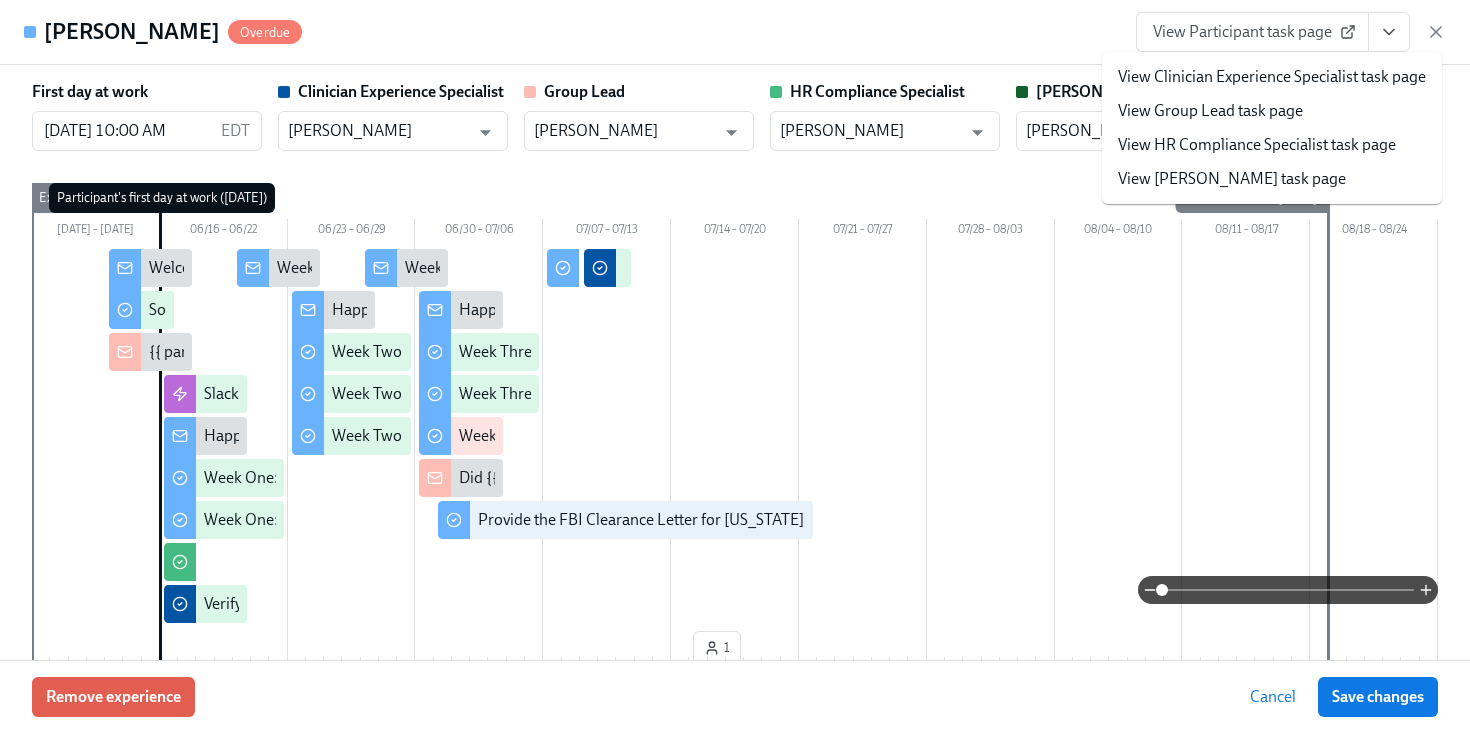 click on "View HR Compliance Specialist task page" at bounding box center [1257, 145] 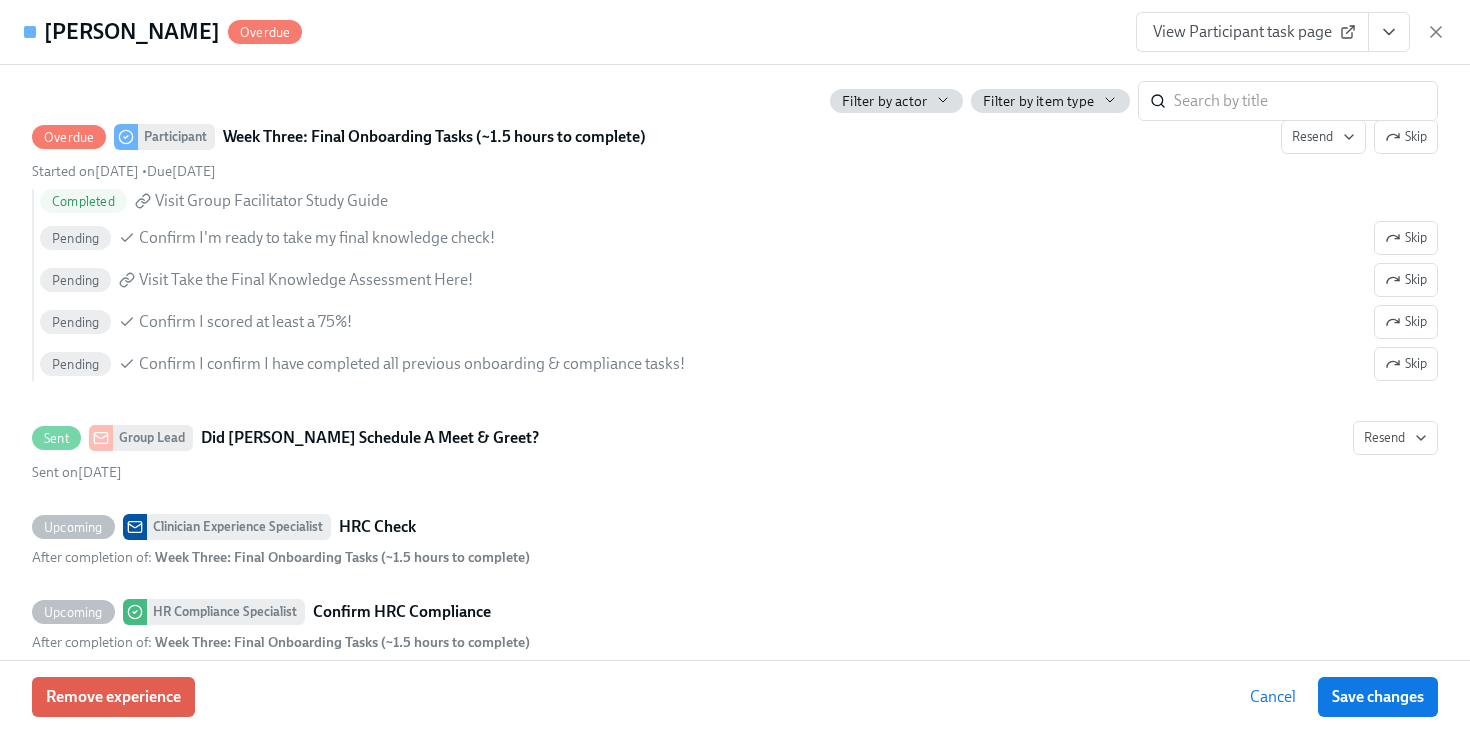 scroll, scrollTop: 3635, scrollLeft: 0, axis: vertical 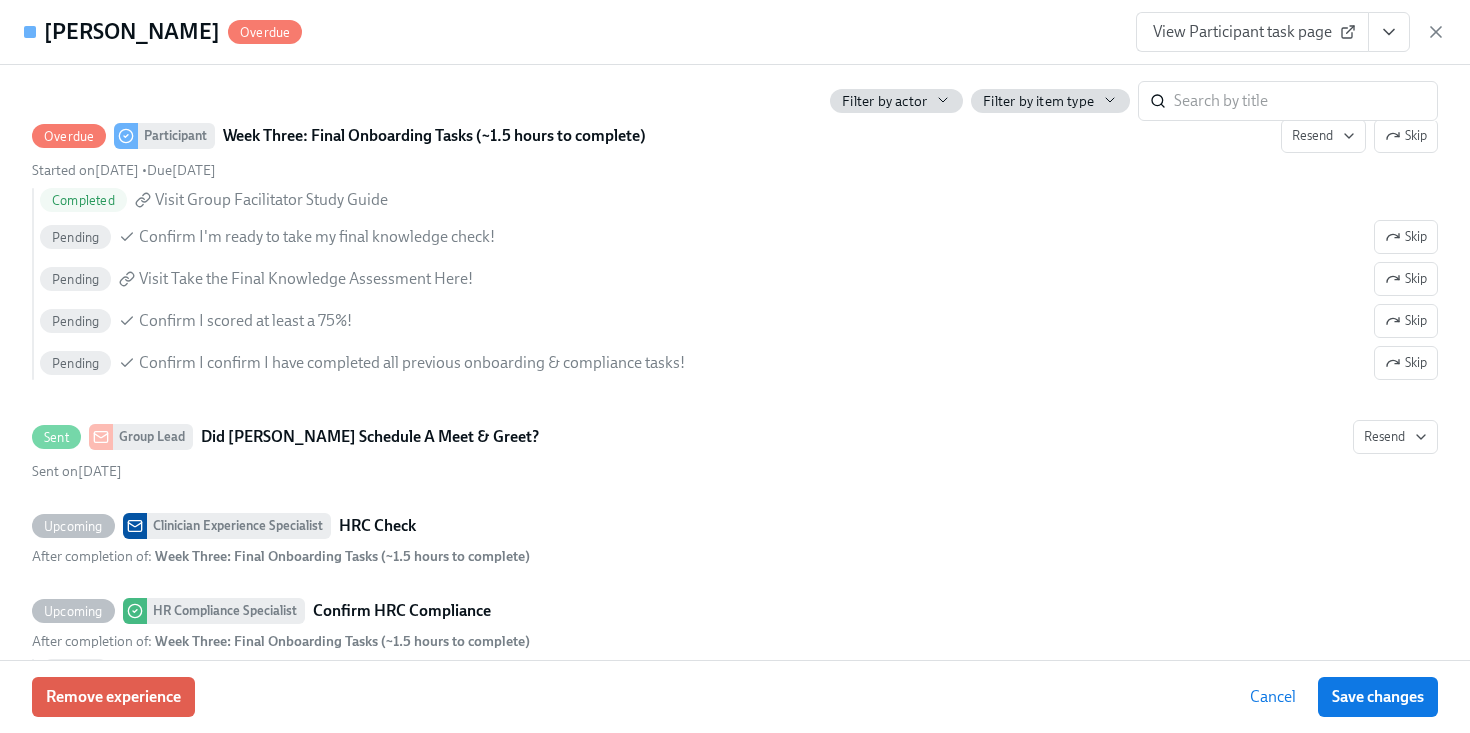 click on "Alexus De Witt Overdue View Participant task page" at bounding box center (735, 32) 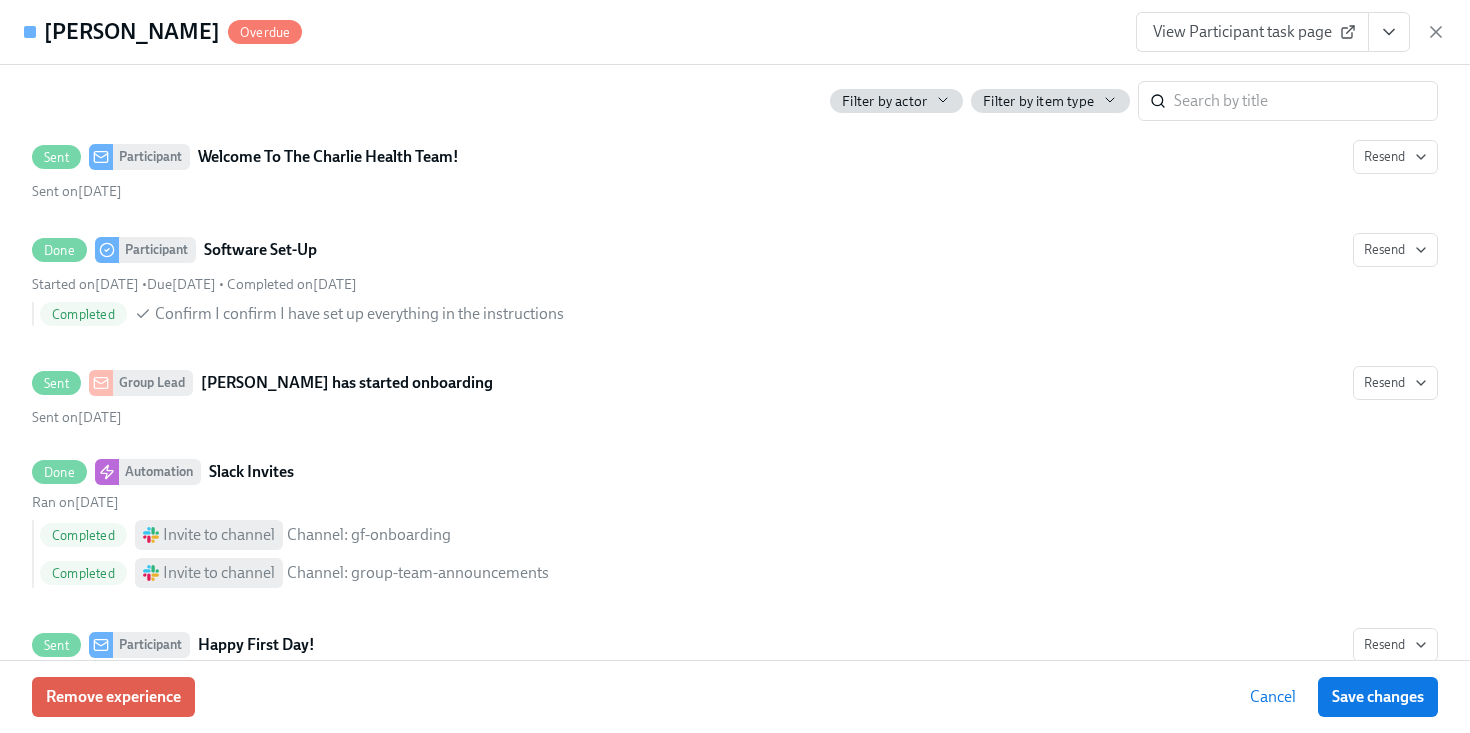 scroll, scrollTop: 0, scrollLeft: 0, axis: both 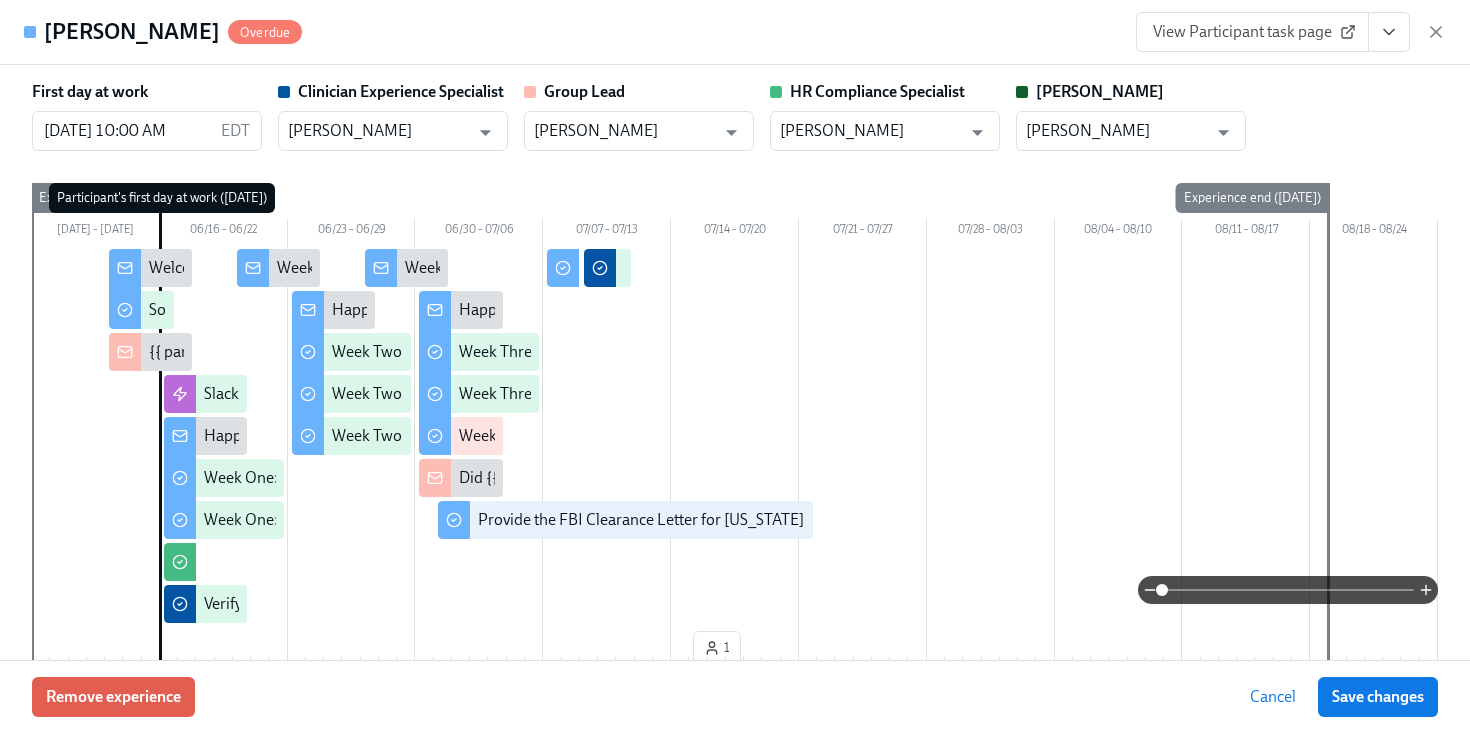 click on "Alexus De Witt Overdue View Participant task page" at bounding box center [735, 32] 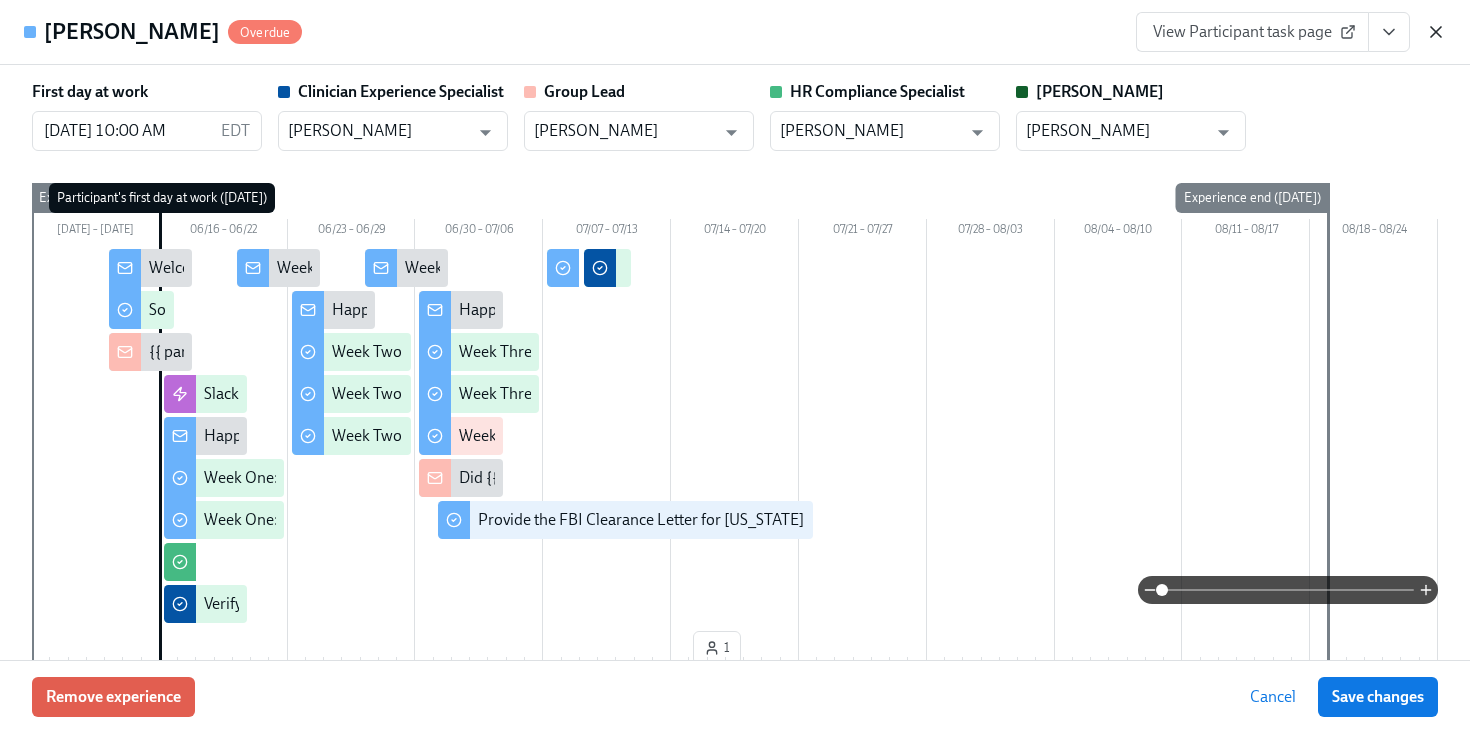 click 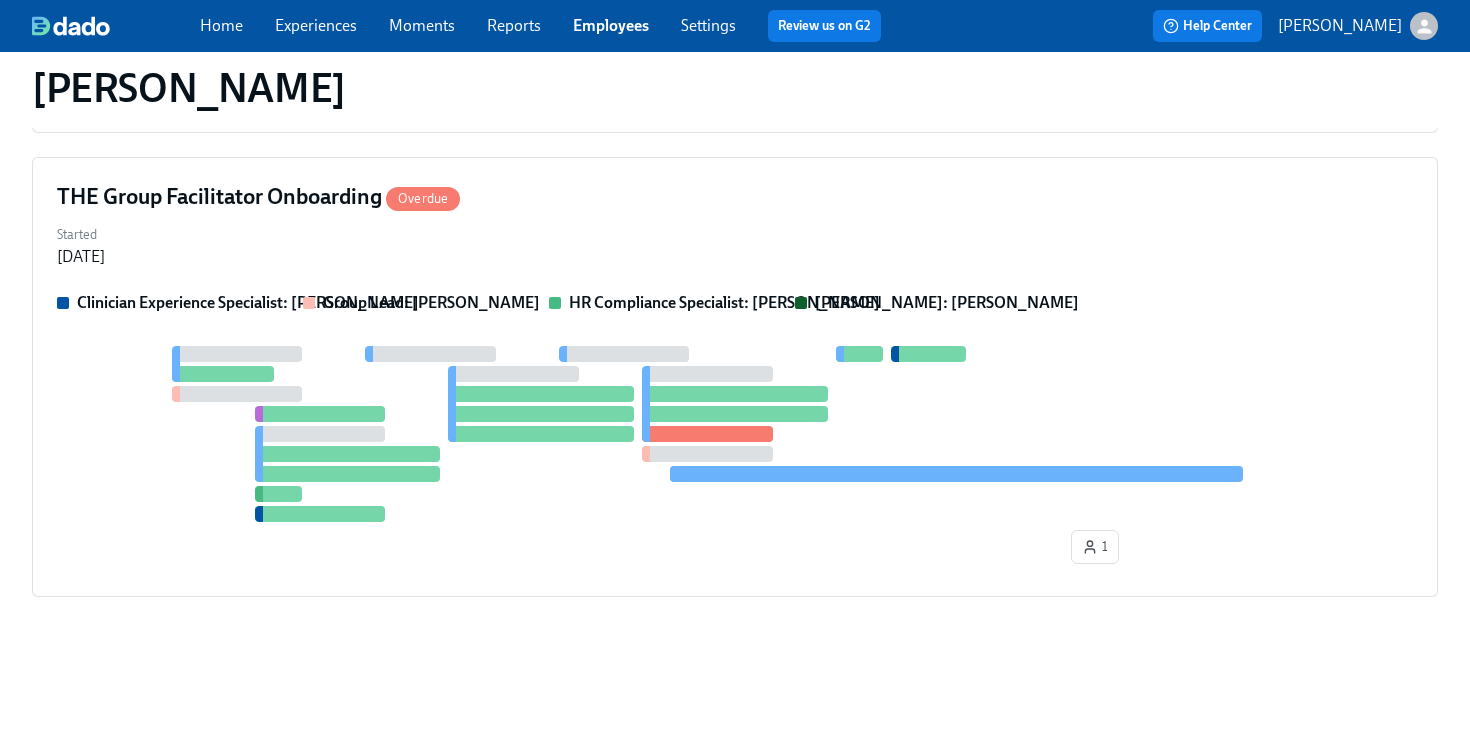 click on "Employees" at bounding box center (611, 25) 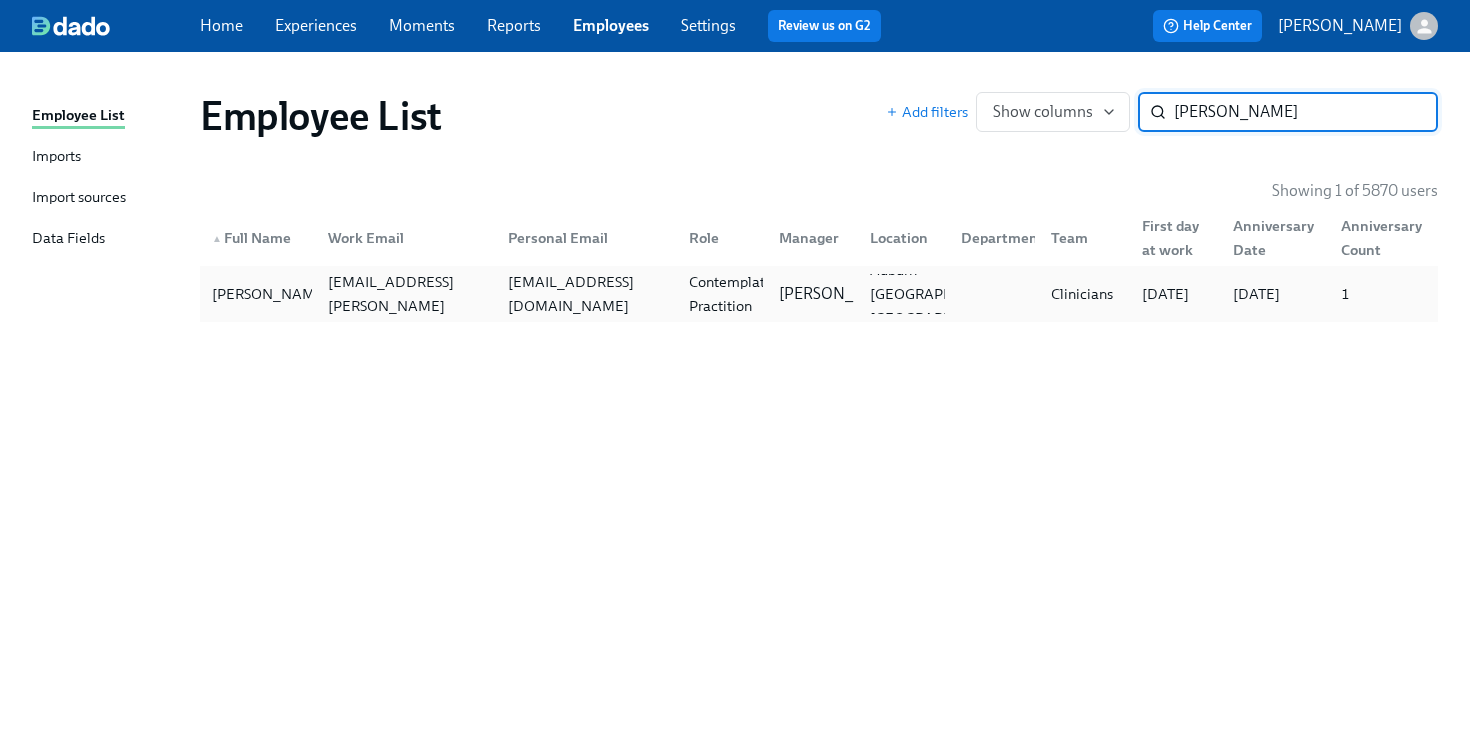 type on "melissa meeks" 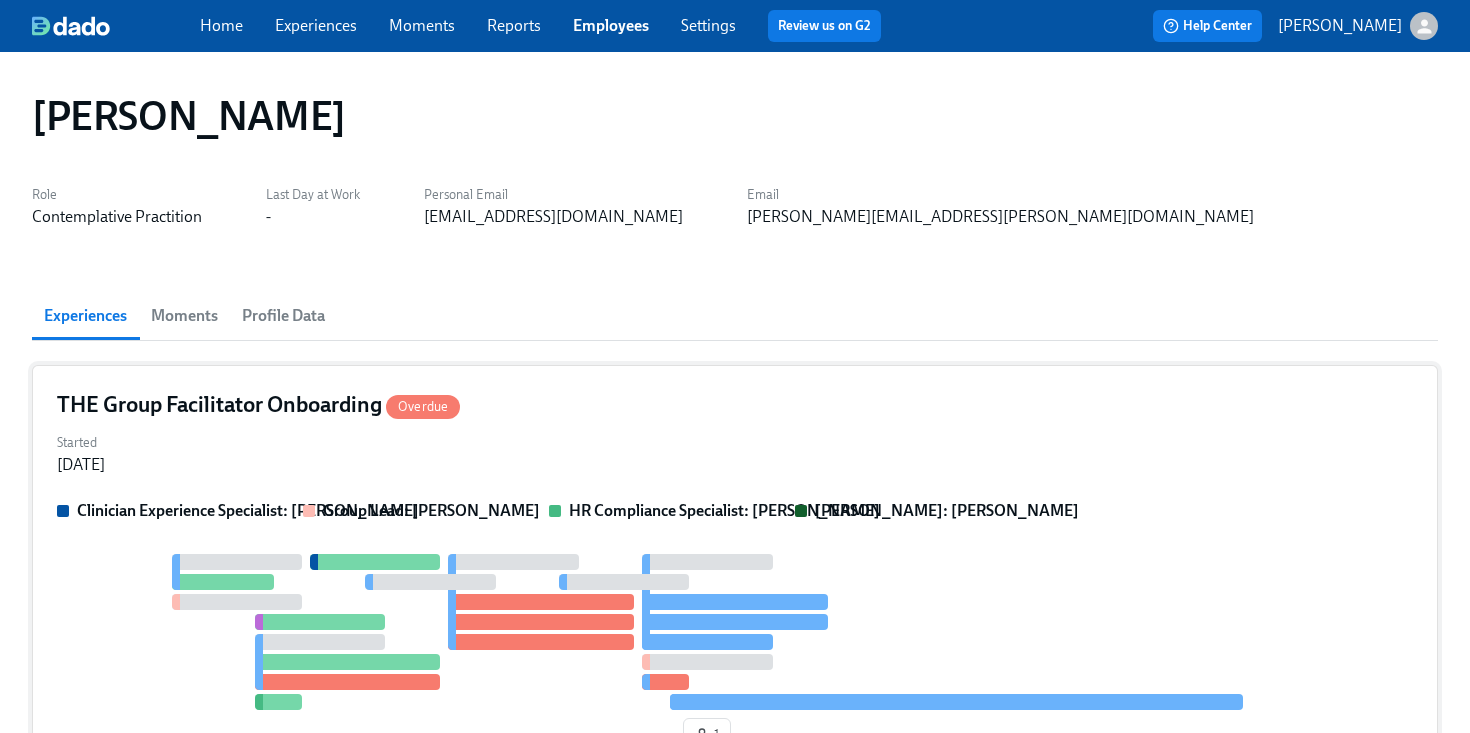 click on "THE Group Facilitator Onboarding   Overdue Started Jun 26, 2025 Clinician Experience Specialist: Keenan Nessl Group Lead: Daniel Vigus HR Compliance Specialist: Michelle Winograd Paige Eber: Paige Eber 1" at bounding box center (735, 575) 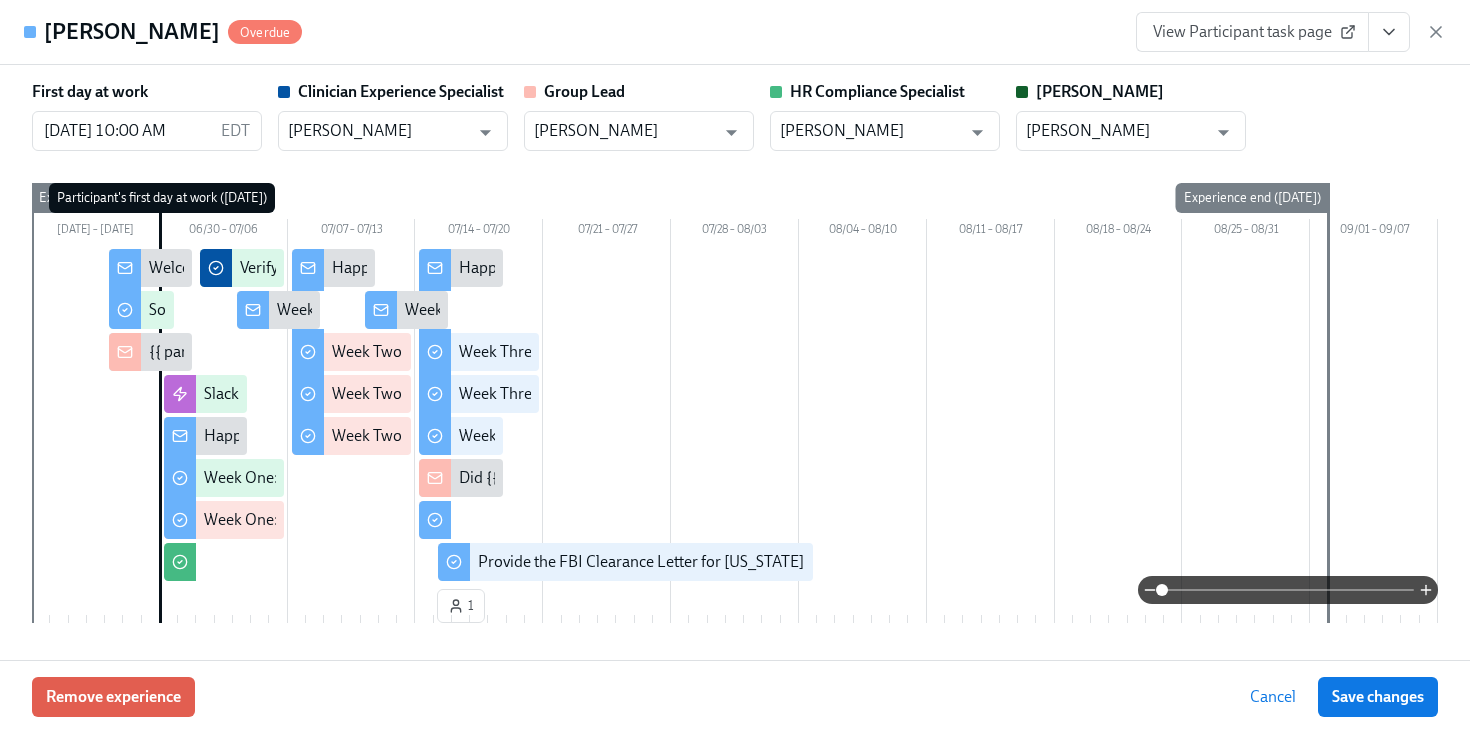 click on "First day at work 06/30/2025 10:00 AM EDT ​ Clinician Experience Specialist Keenan Nessl ​ Group Lead Daniel Vigus ​ HR Compliance Specialist Michelle Winograd ​ Paige Eber Paige Eber ​" at bounding box center [735, 116] 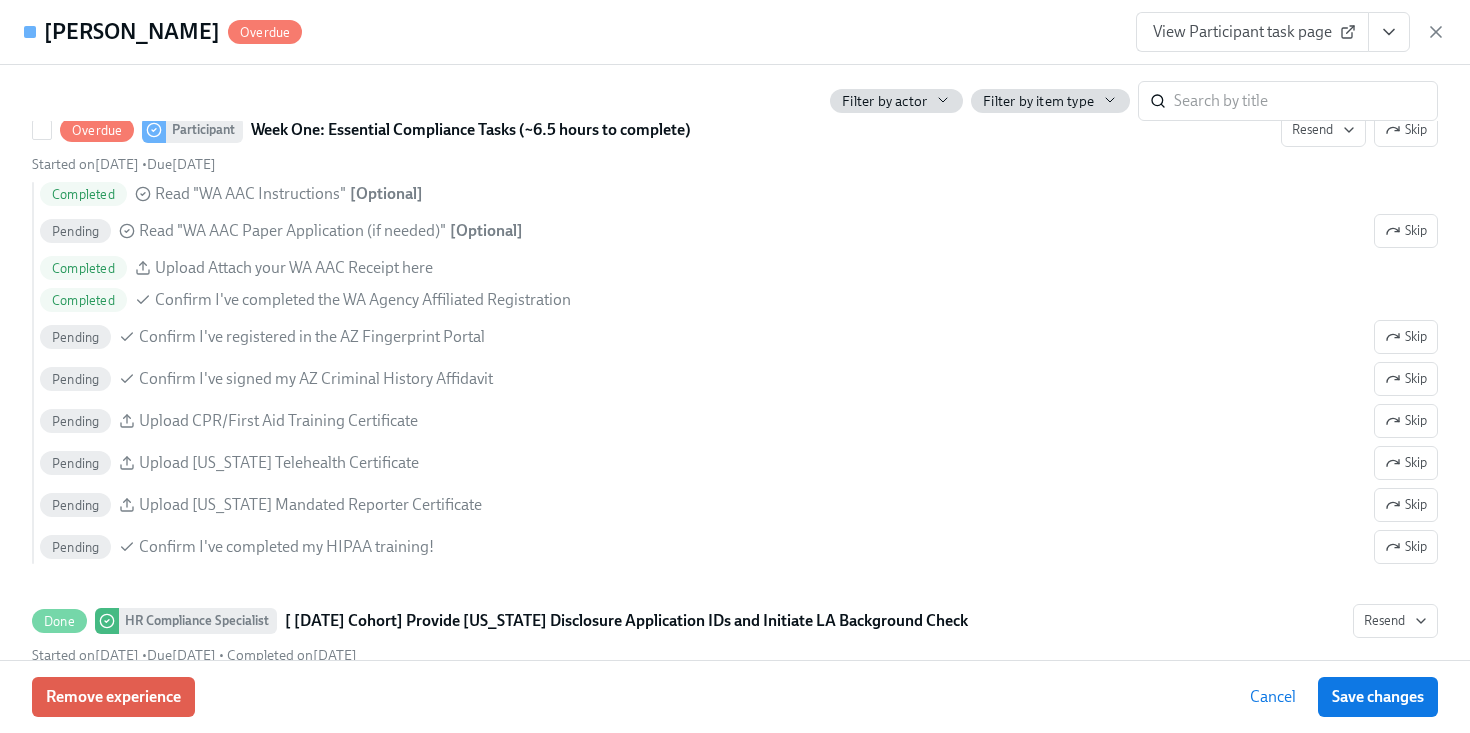 scroll, scrollTop: 1581, scrollLeft: 0, axis: vertical 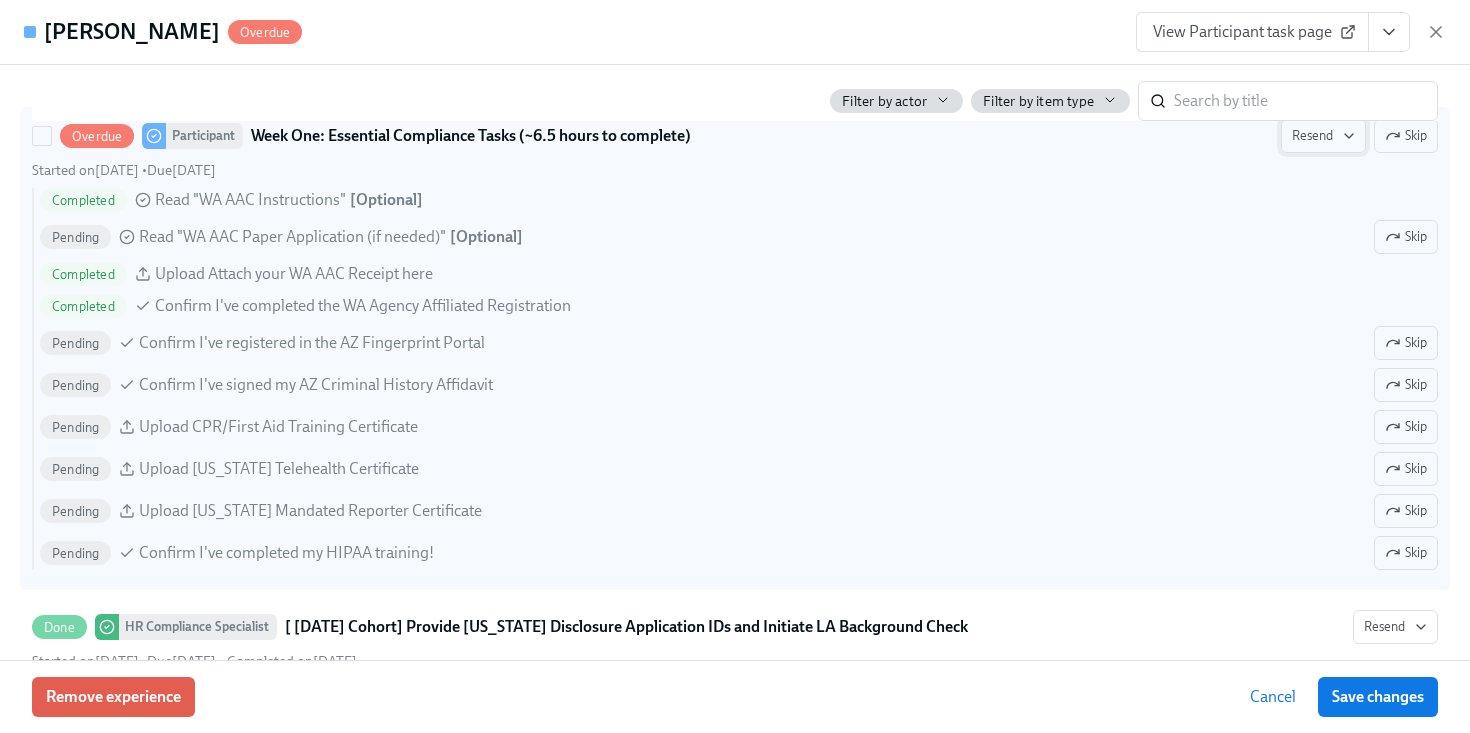 click on "Resend" at bounding box center (1323, 136) 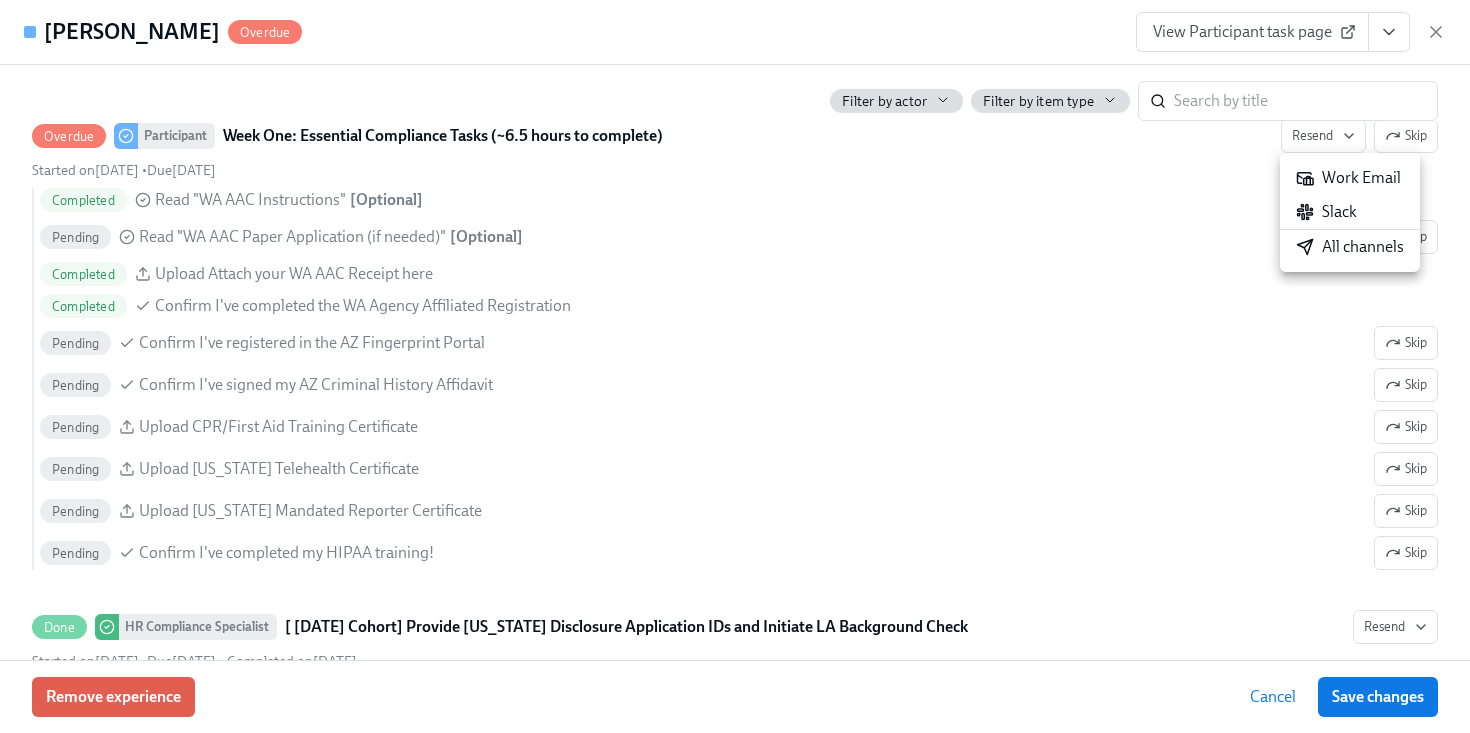 click on "All channels" at bounding box center [1350, 247] 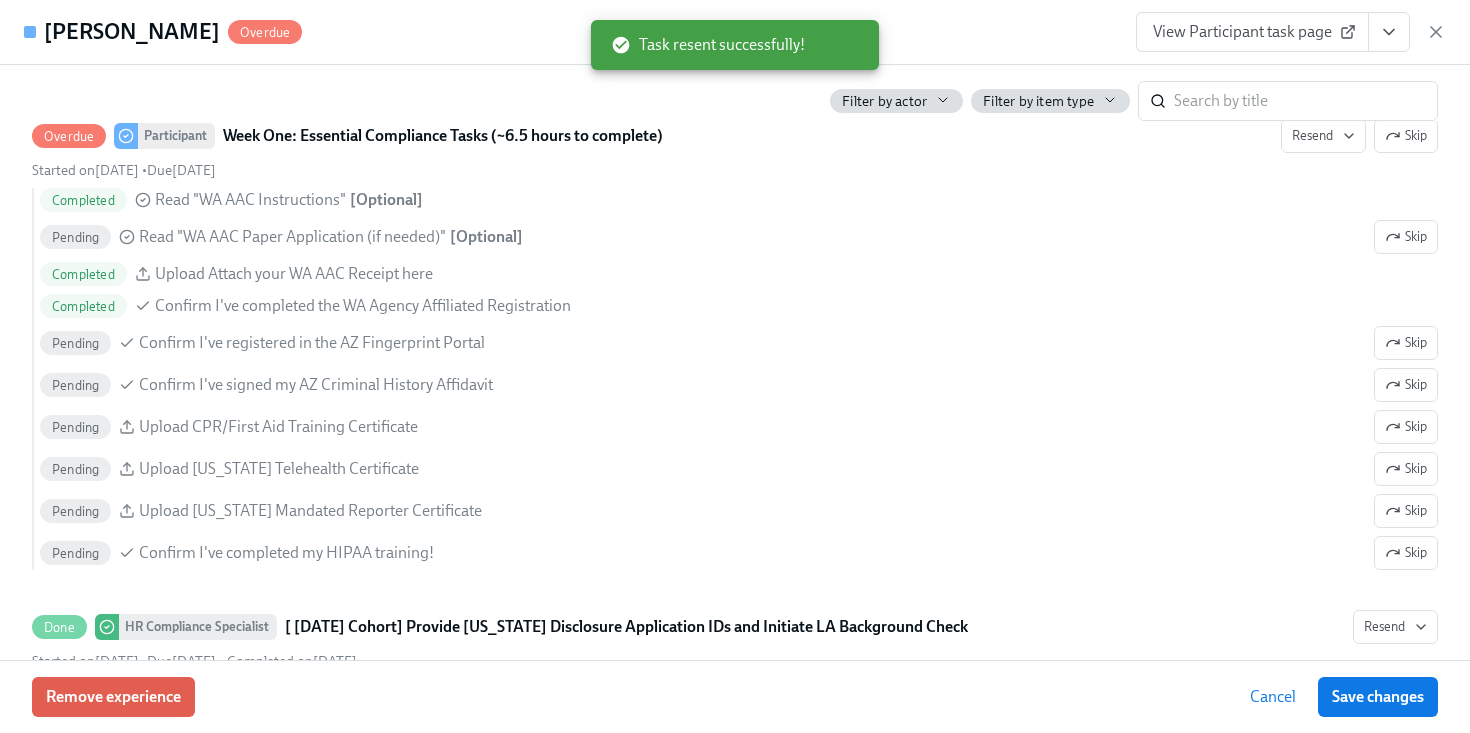 click on "View Participant task page" at bounding box center (1291, 32) 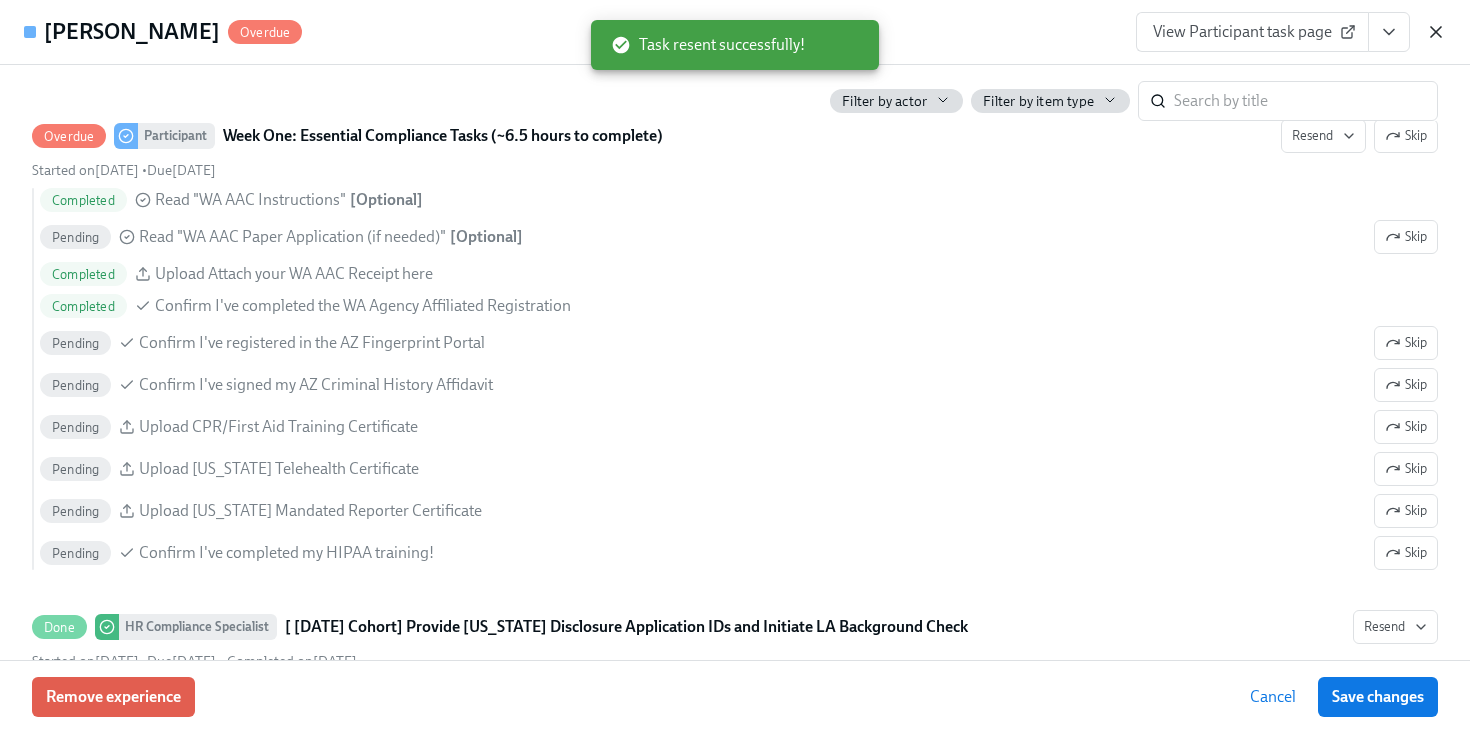 click 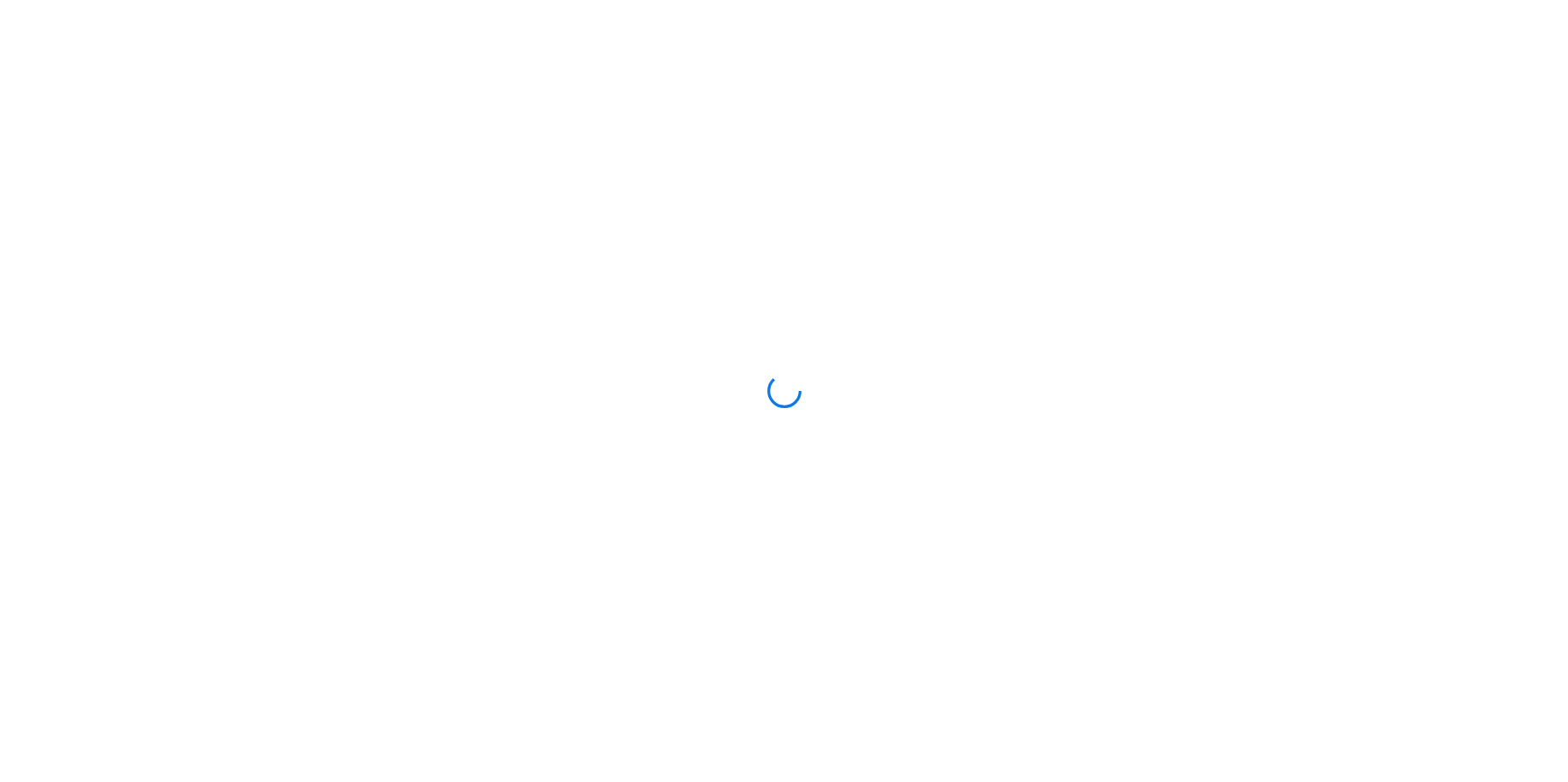 scroll, scrollTop: 0, scrollLeft: 0, axis: both 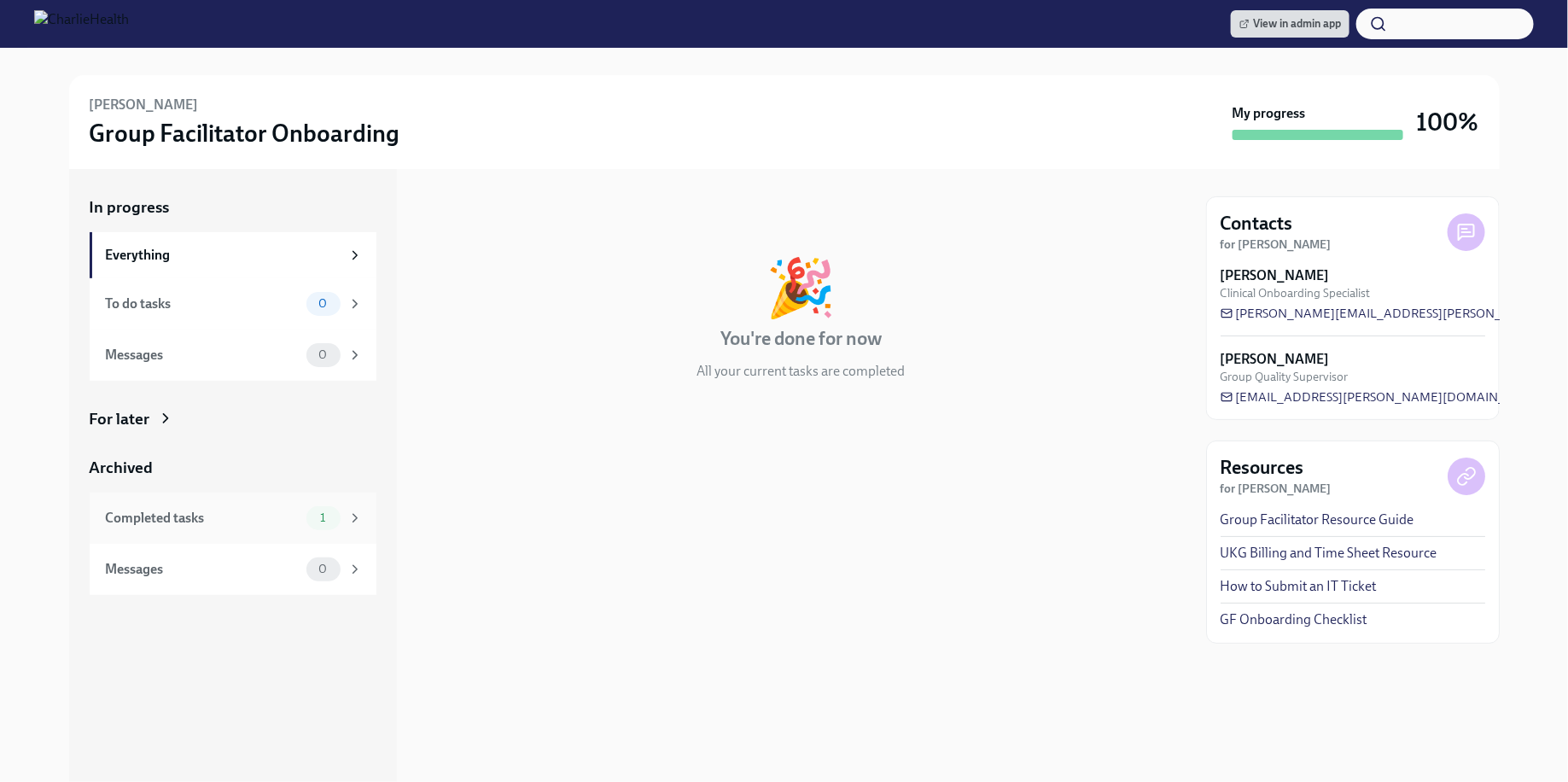 click on "Completed tasks 1" at bounding box center (233, 518) 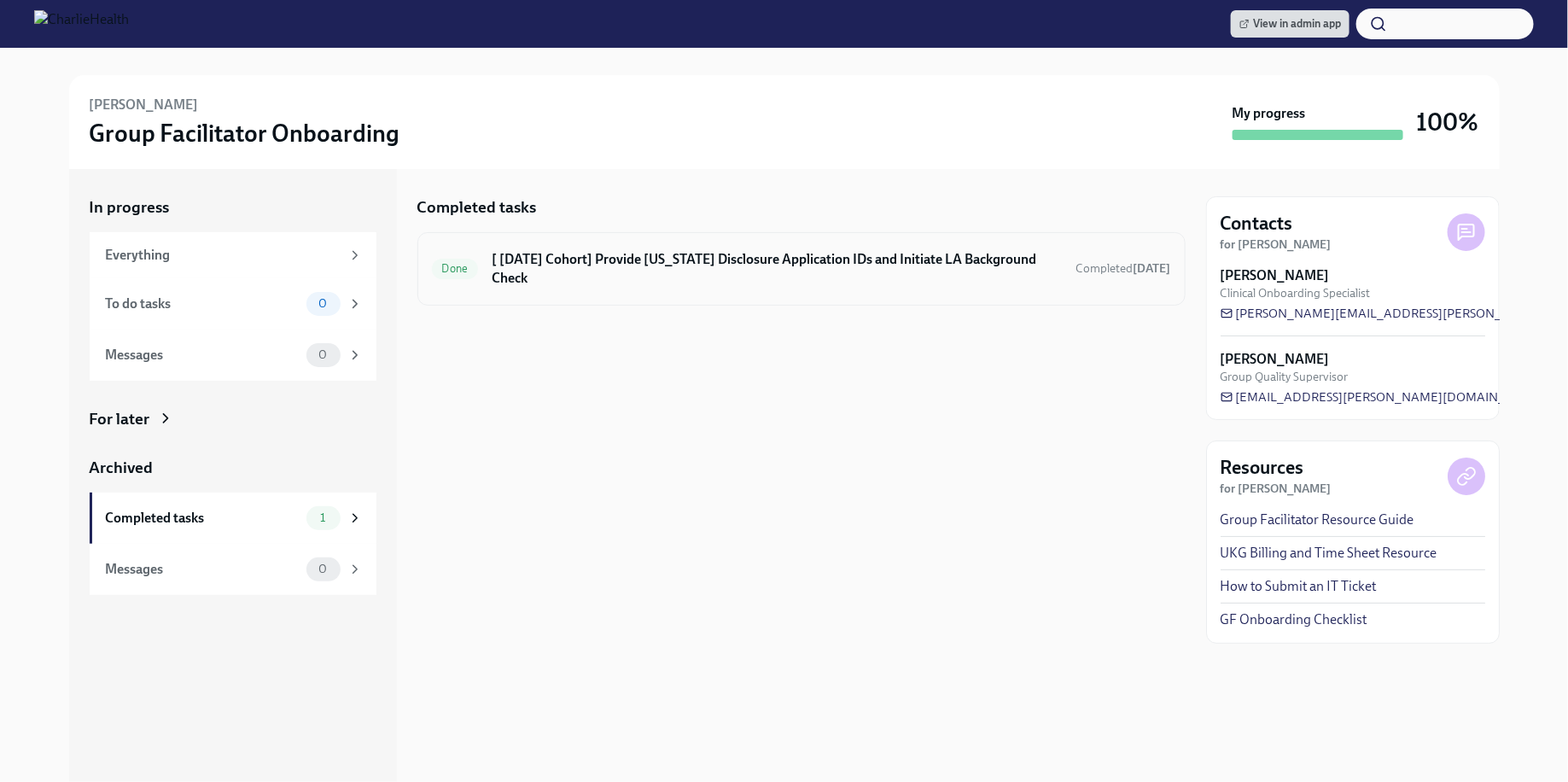 click on "[ [DATE] Cohort] Provide [US_STATE] Disclosure Application IDs and Initiate LA Background Check" at bounding box center [777, 269] 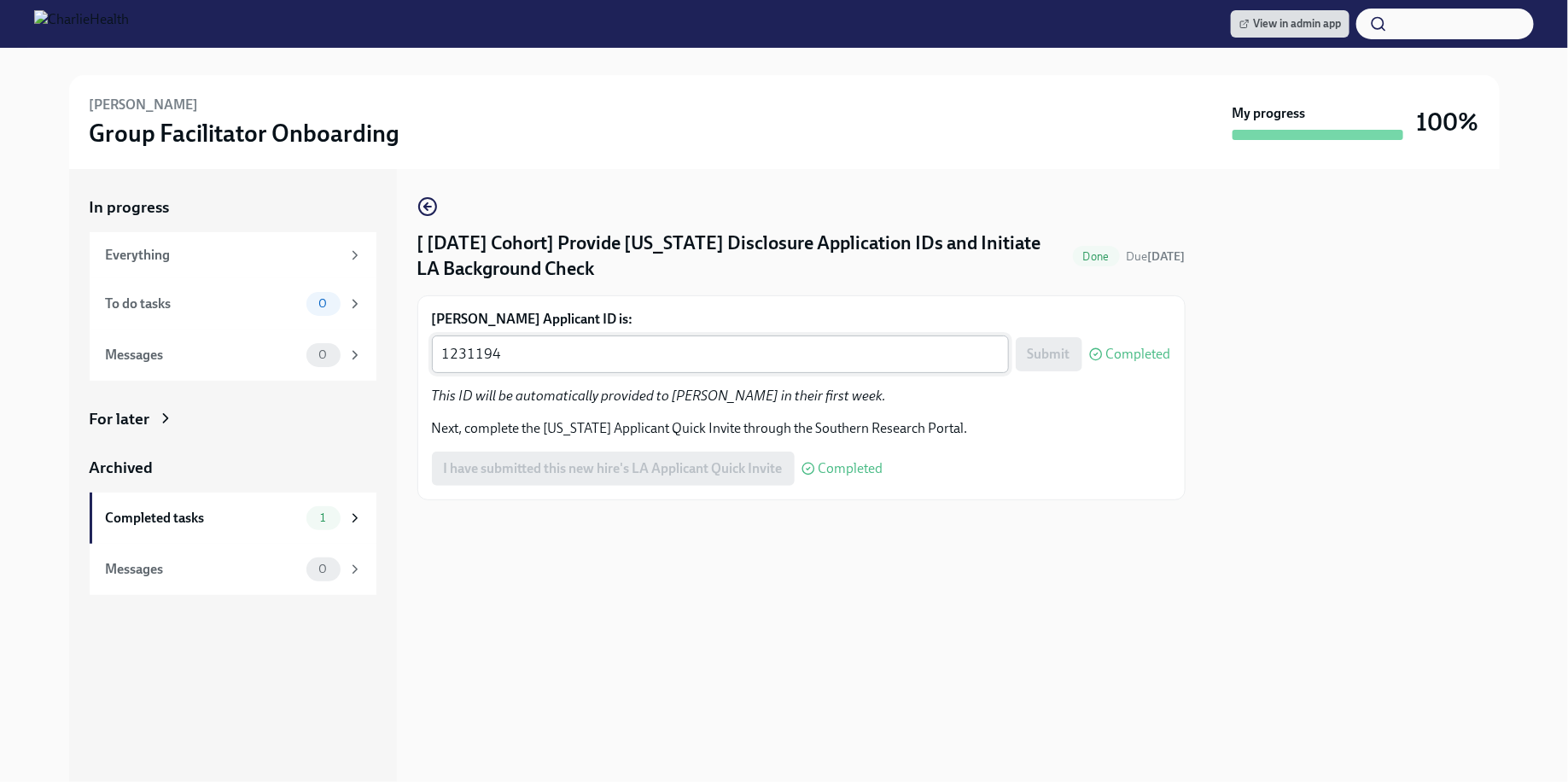 click on "1231194" at bounding box center [720, 354] 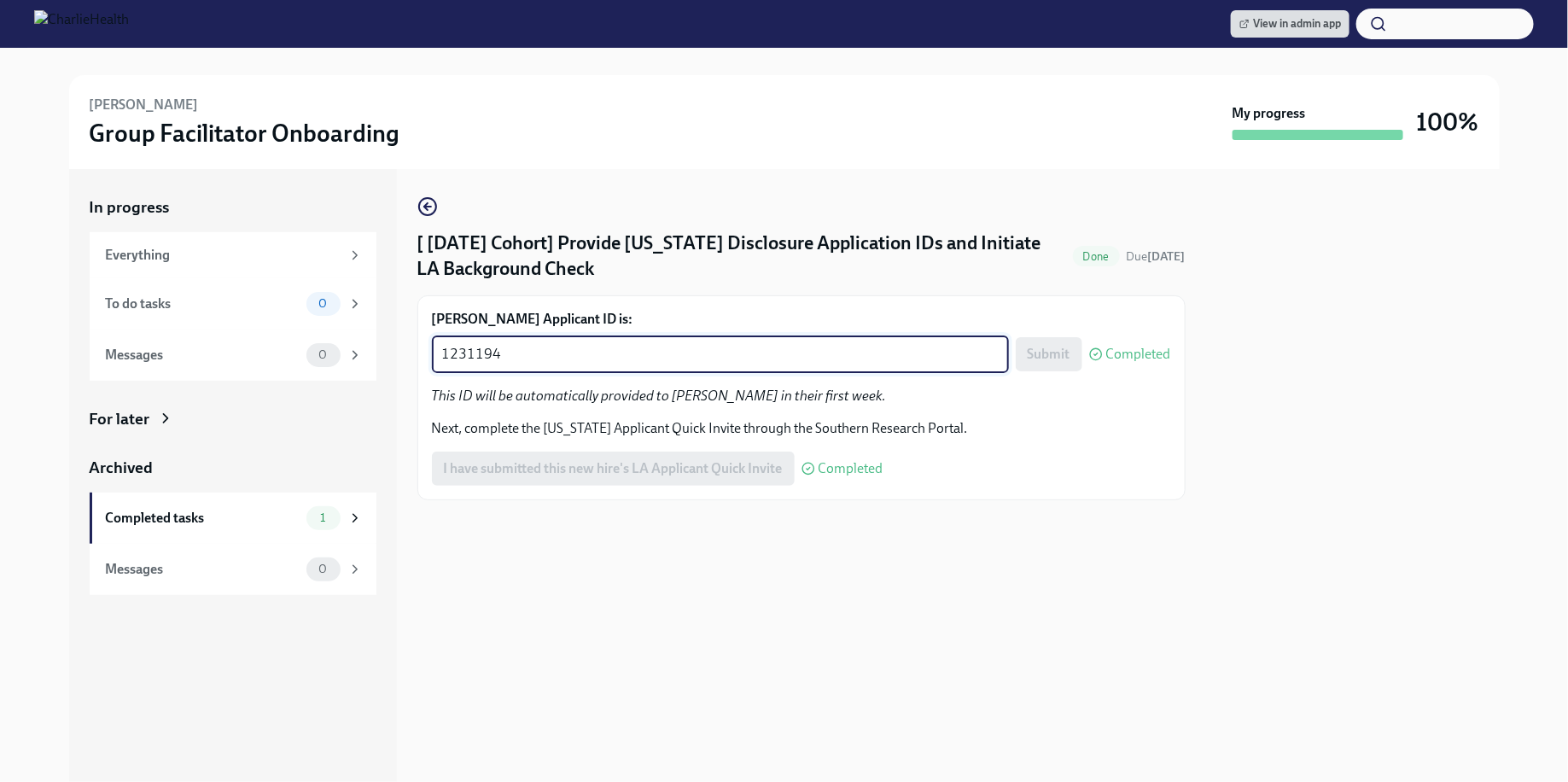 click on "1231194" at bounding box center [720, 354] 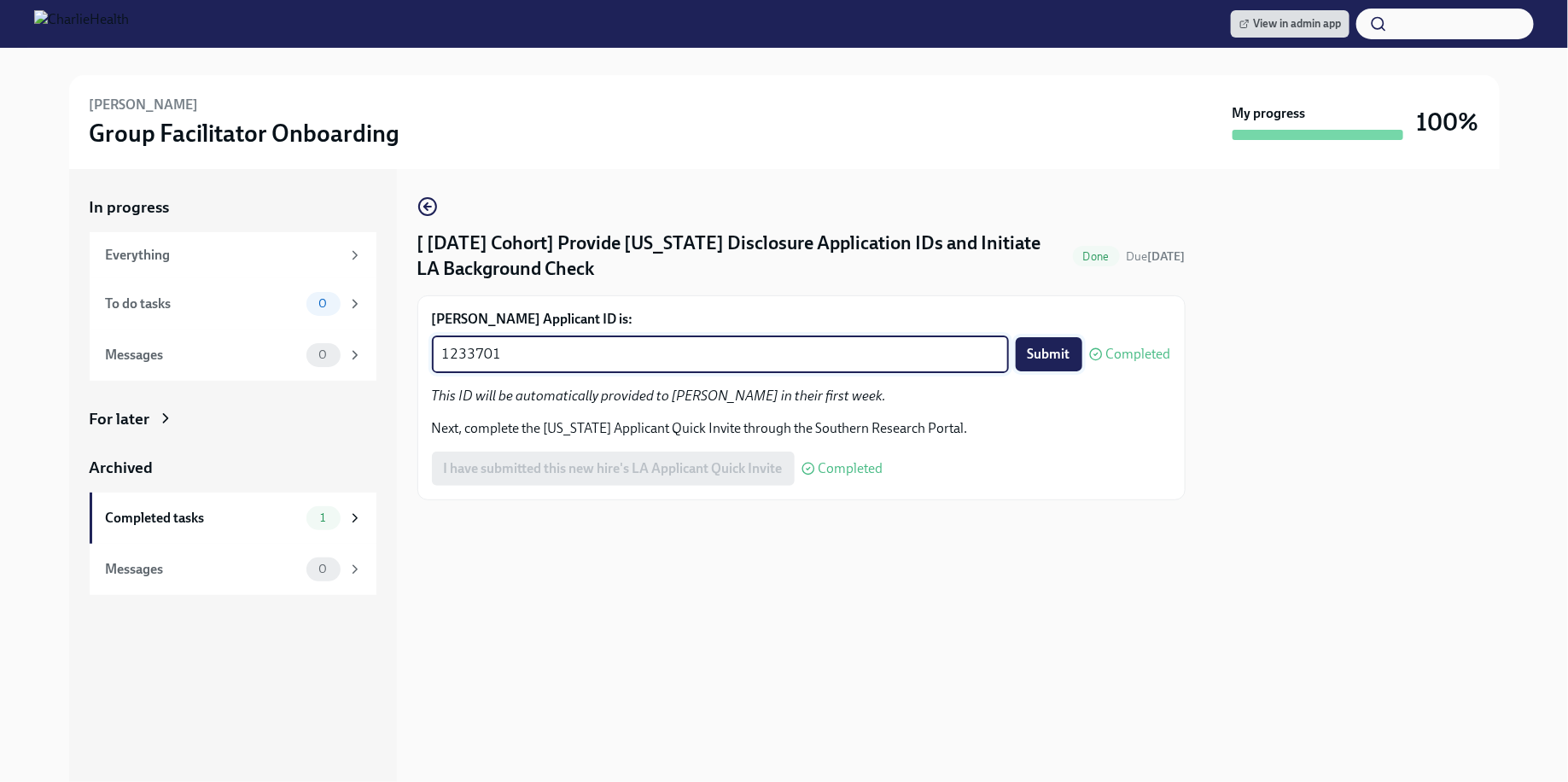 type on "1233701" 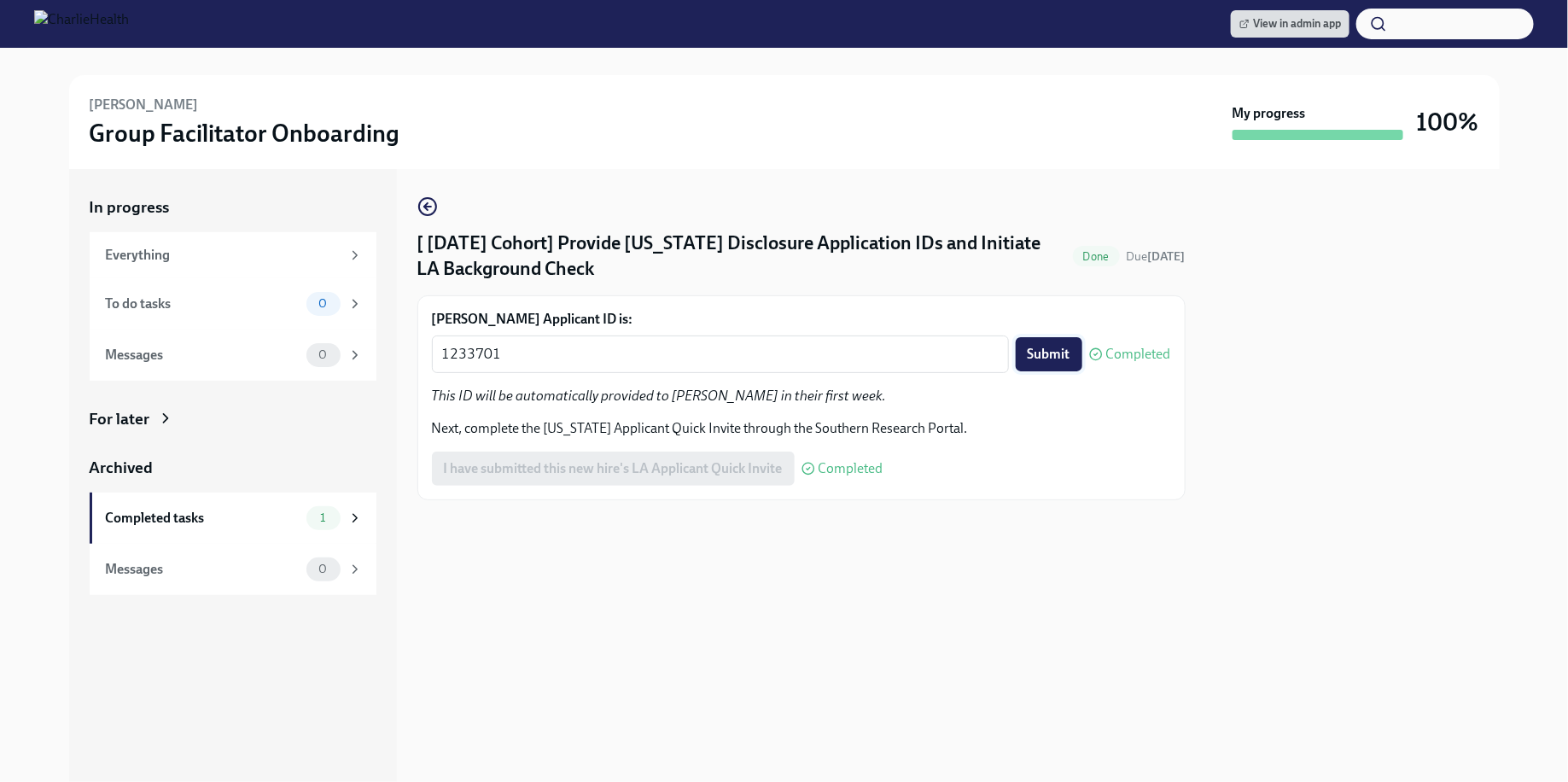 click on "Submit" at bounding box center [1049, 354] 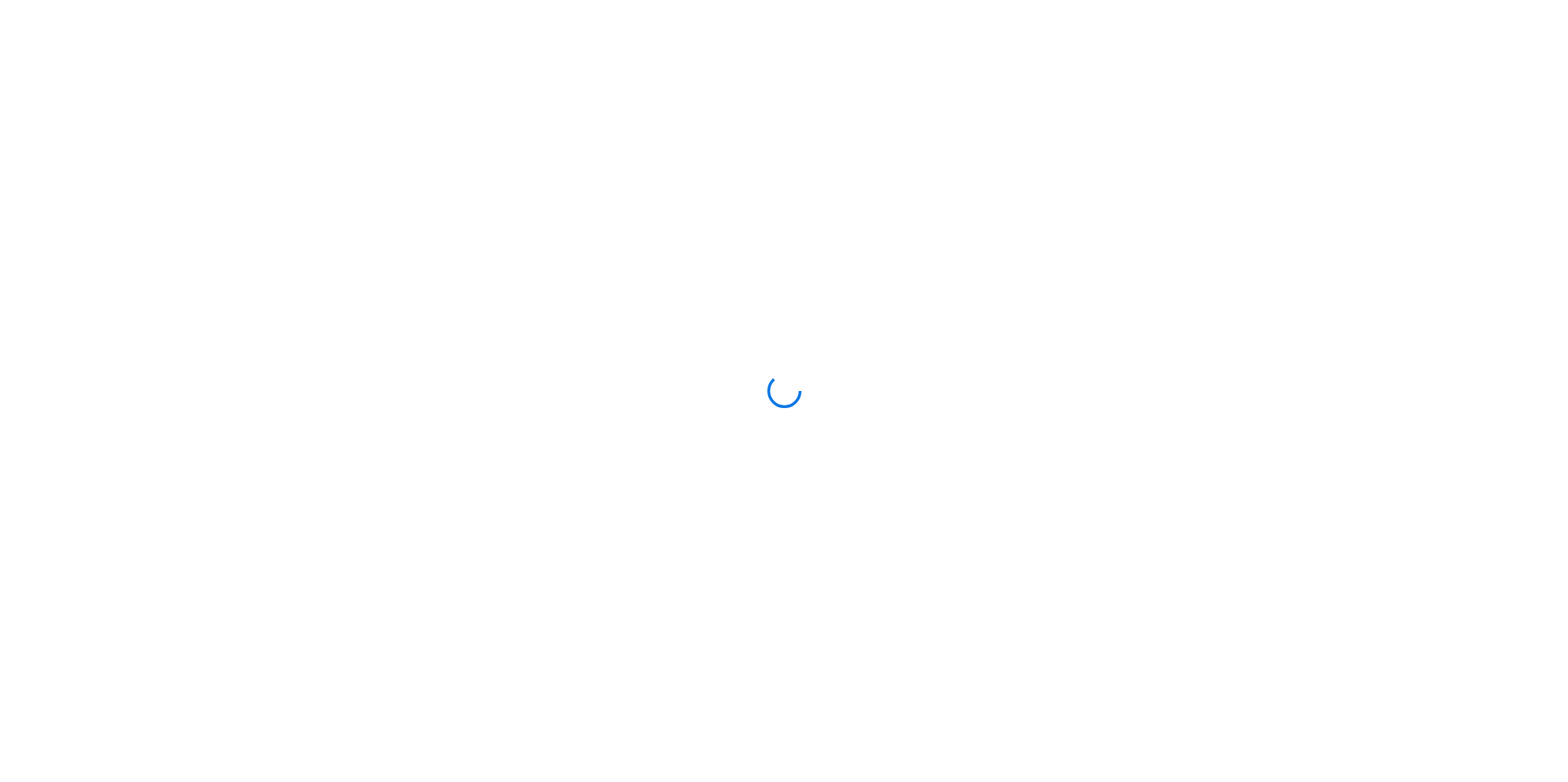 scroll, scrollTop: 0, scrollLeft: 0, axis: both 